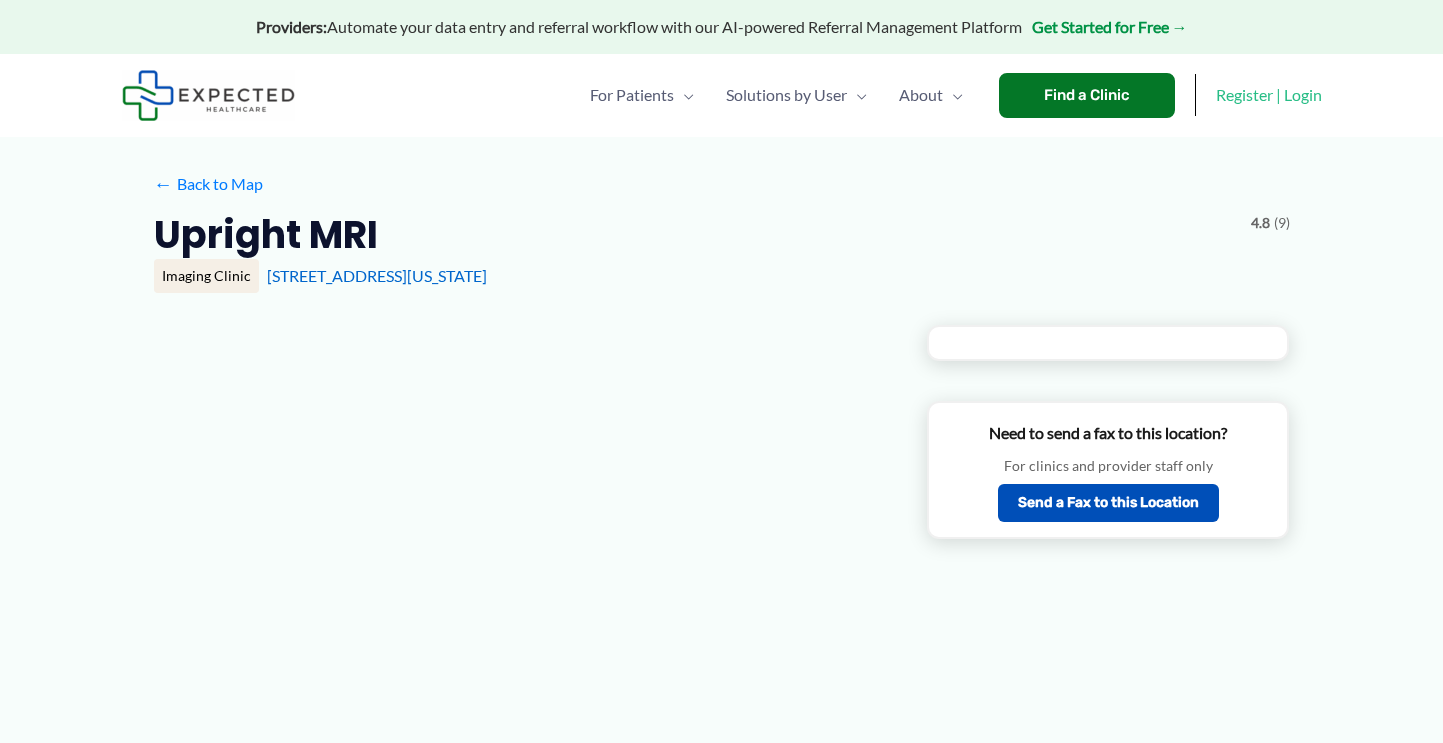 scroll, scrollTop: 0, scrollLeft: 0, axis: both 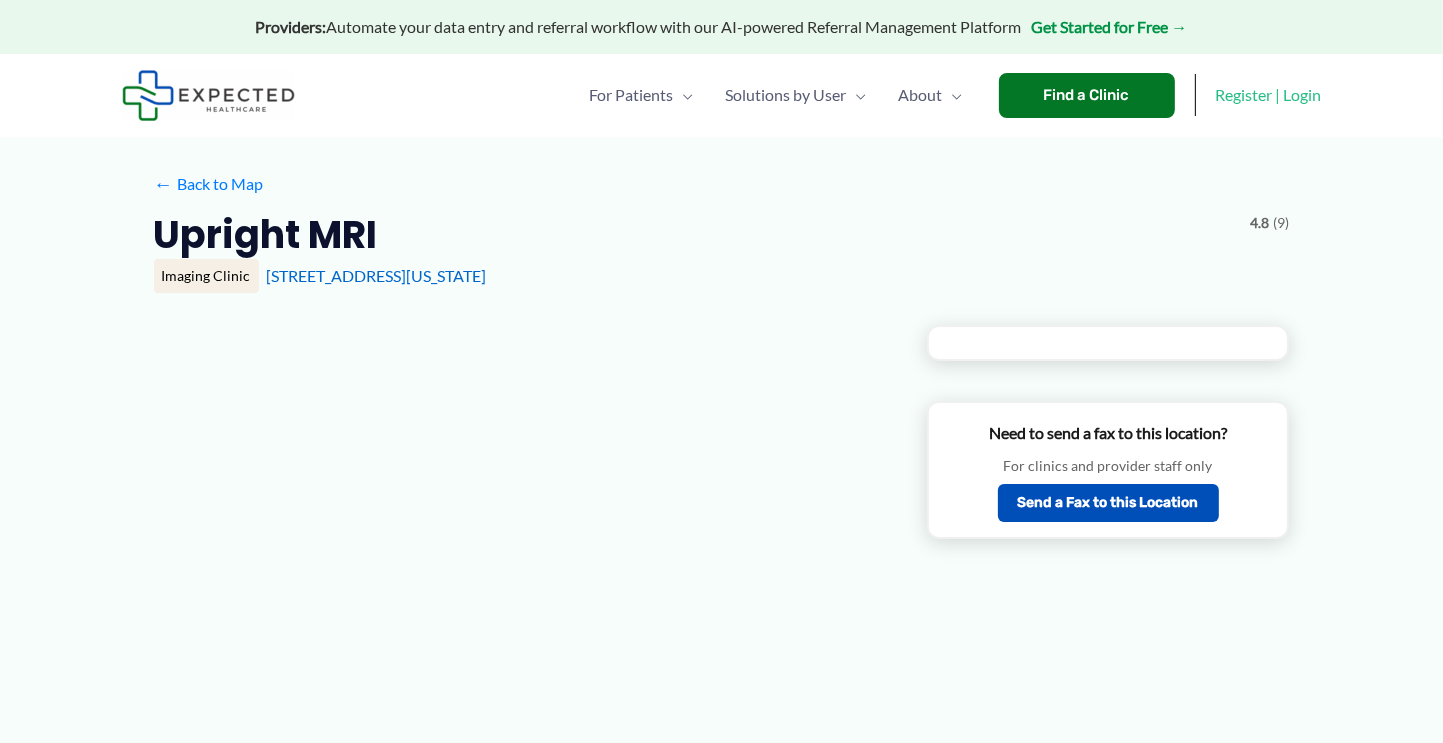 type on "**********" 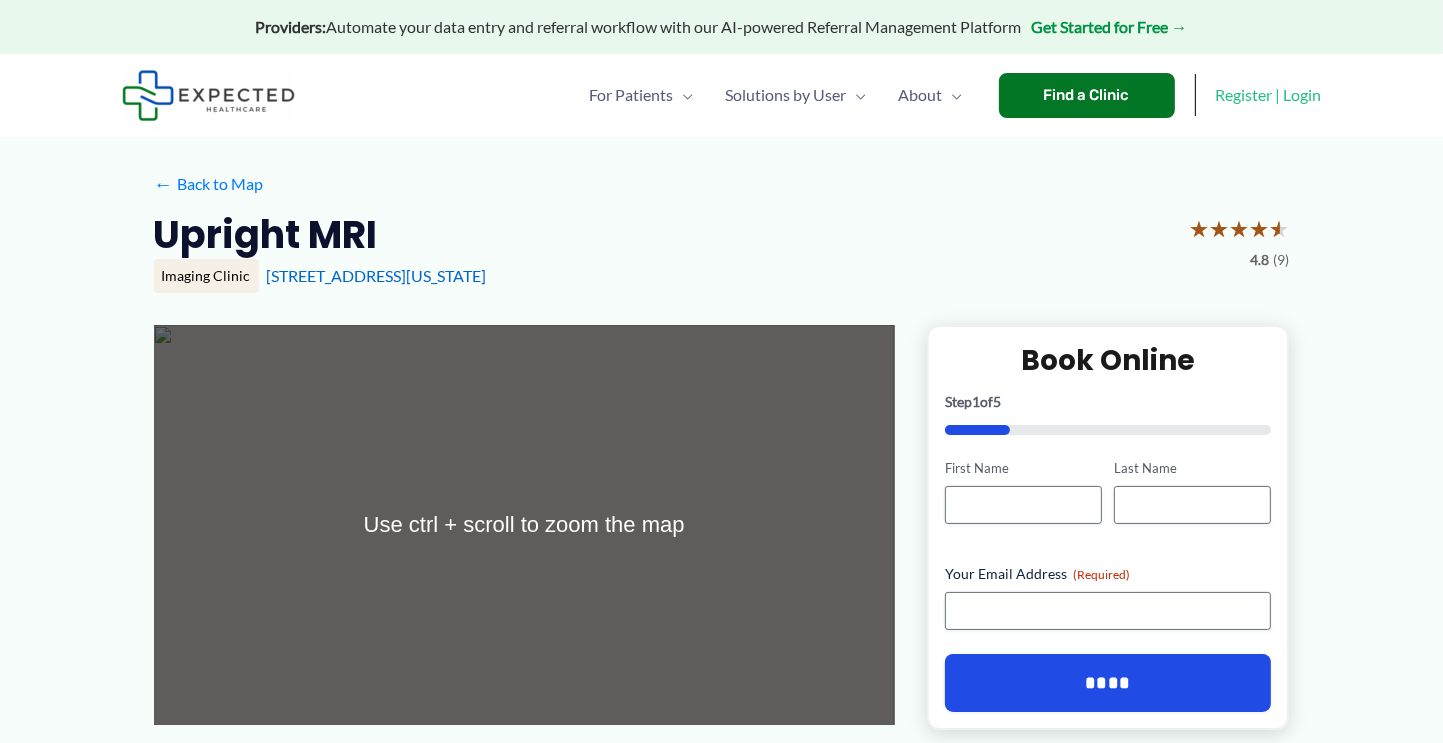scroll, scrollTop: 0, scrollLeft: 0, axis: both 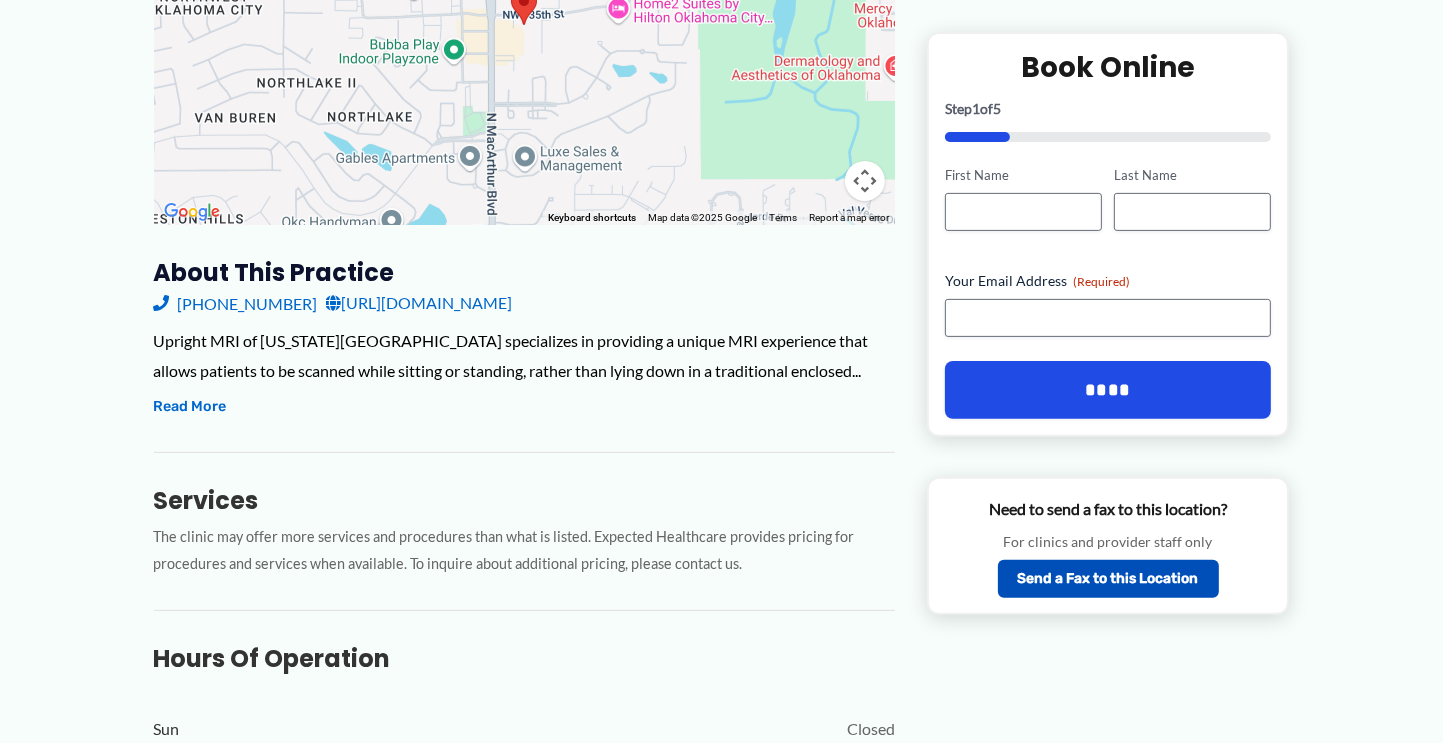click on "http://www.uprightmriok.com/" at bounding box center [419, 303] 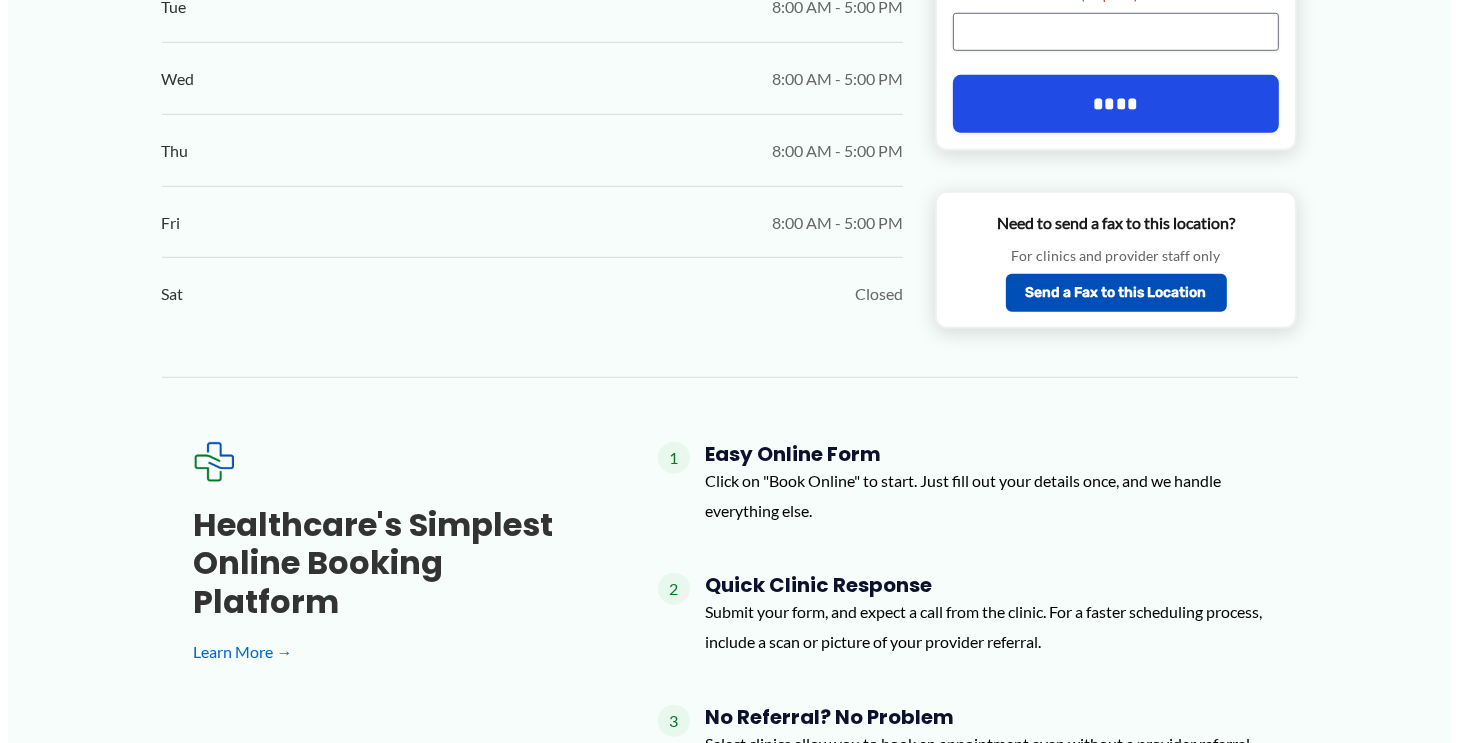 scroll, scrollTop: 1265, scrollLeft: 0, axis: vertical 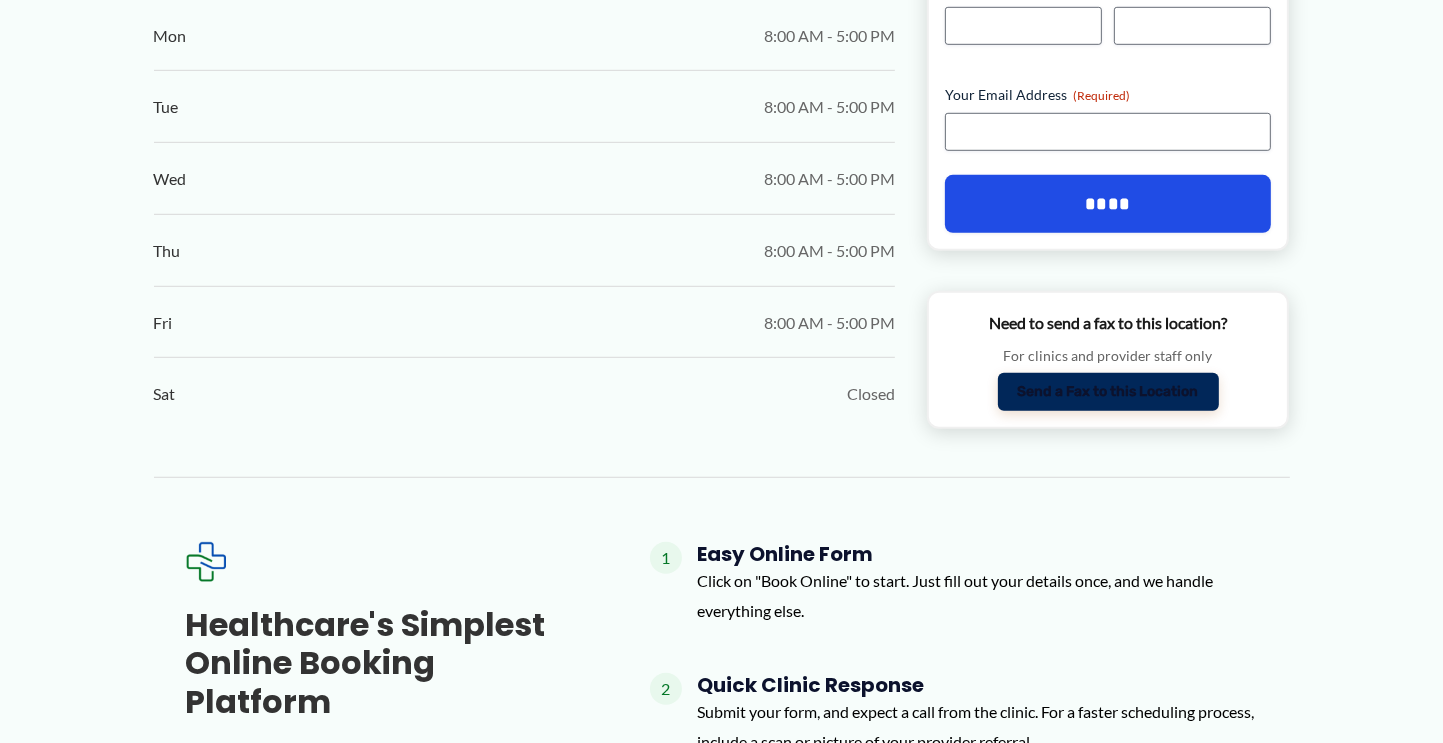 click on "Send a Fax to this Location" at bounding box center [1108, 392] 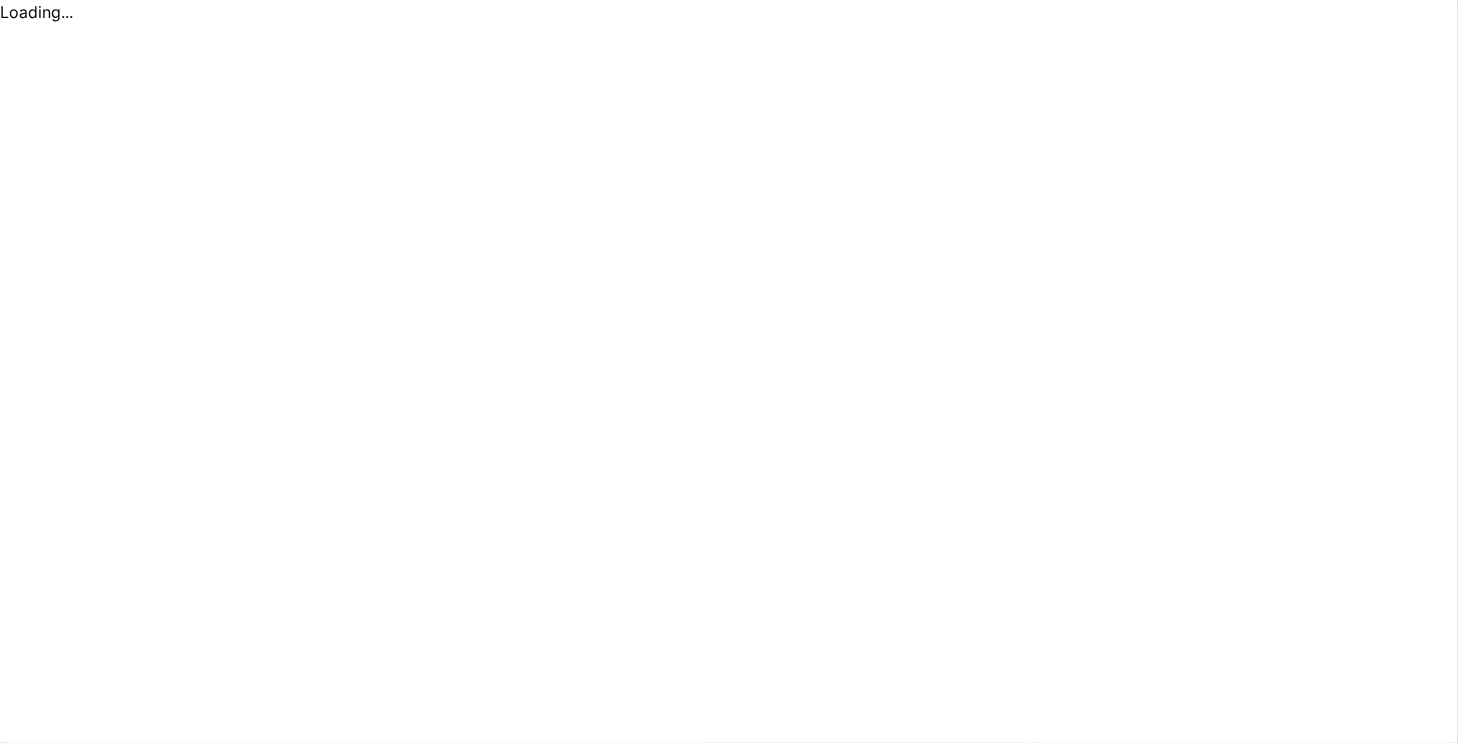 scroll, scrollTop: 0, scrollLeft: 0, axis: both 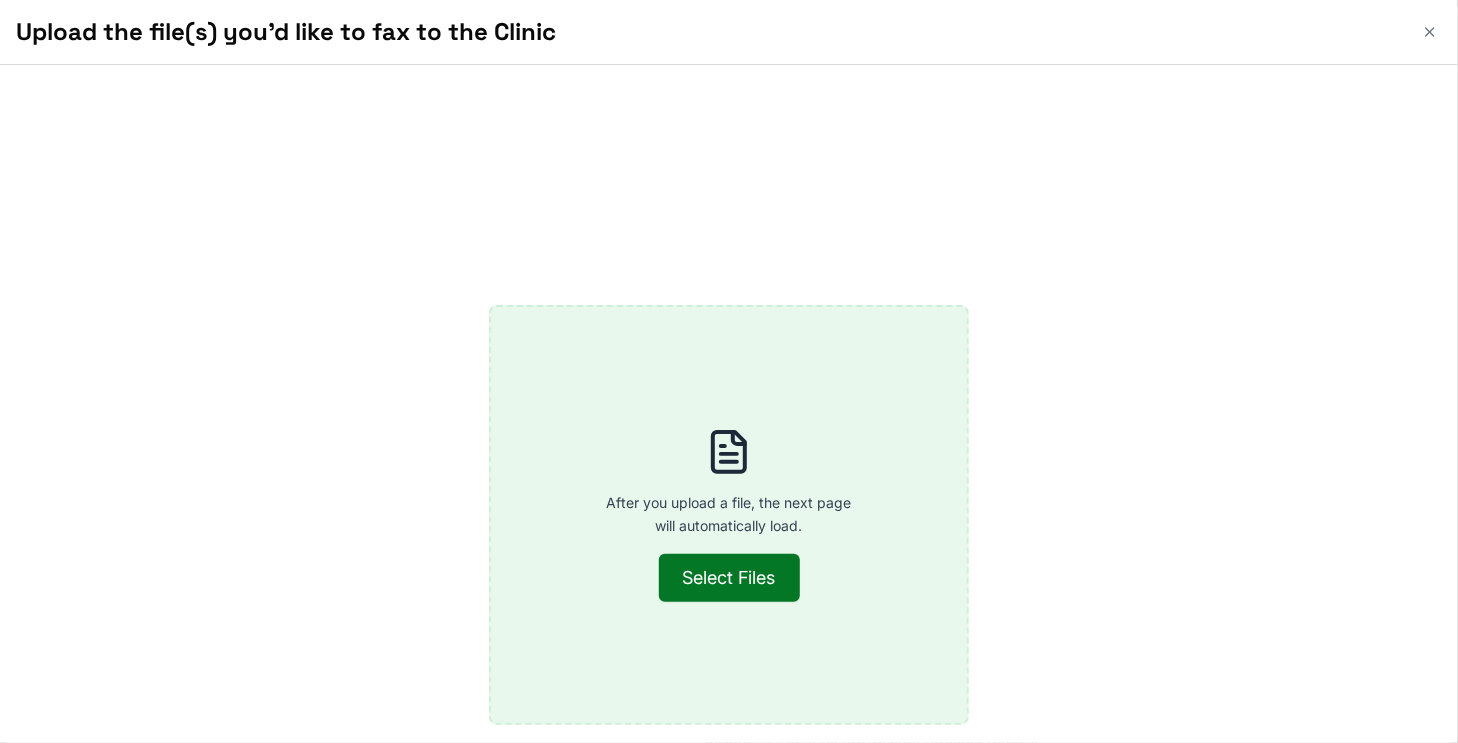 click on "Select Files" at bounding box center (729, 578) 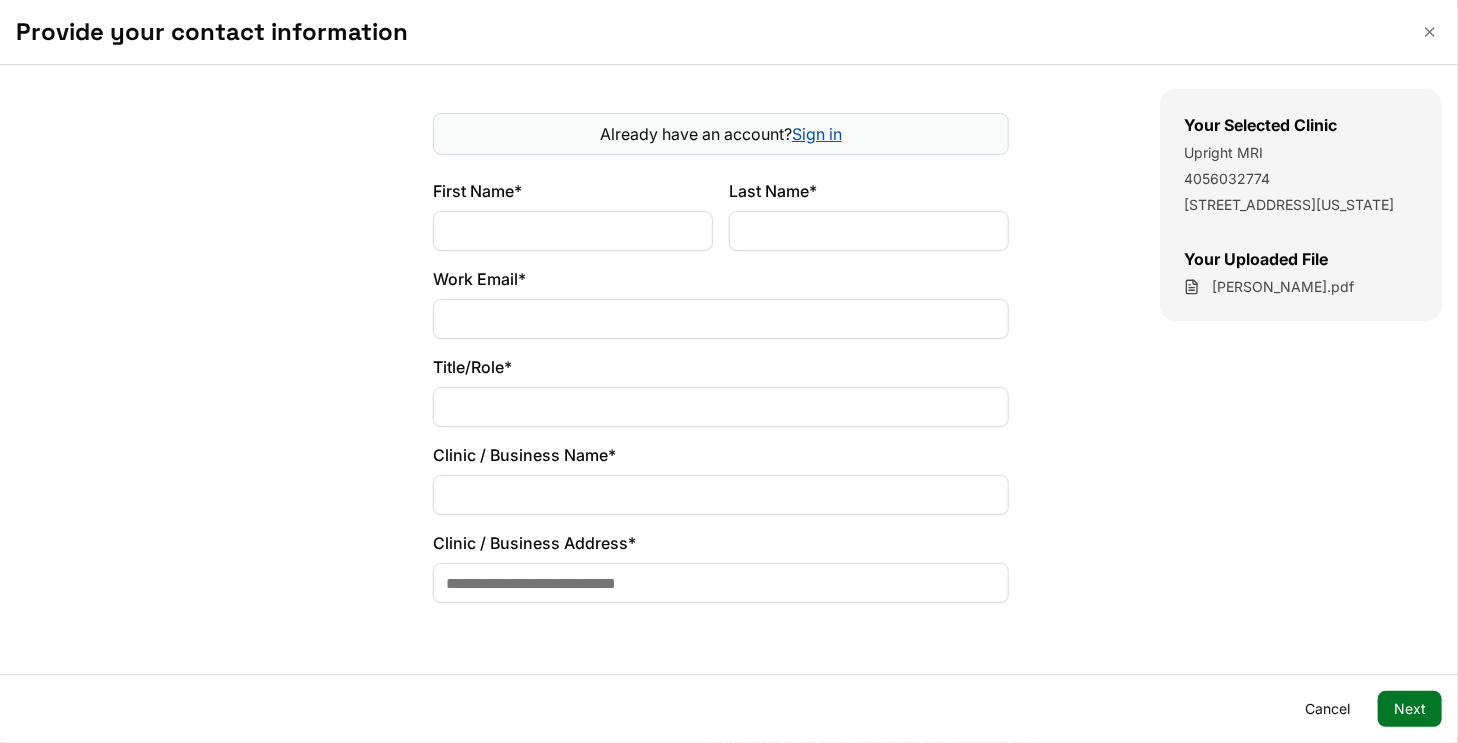 click on "First Name*" at bounding box center (573, 231) 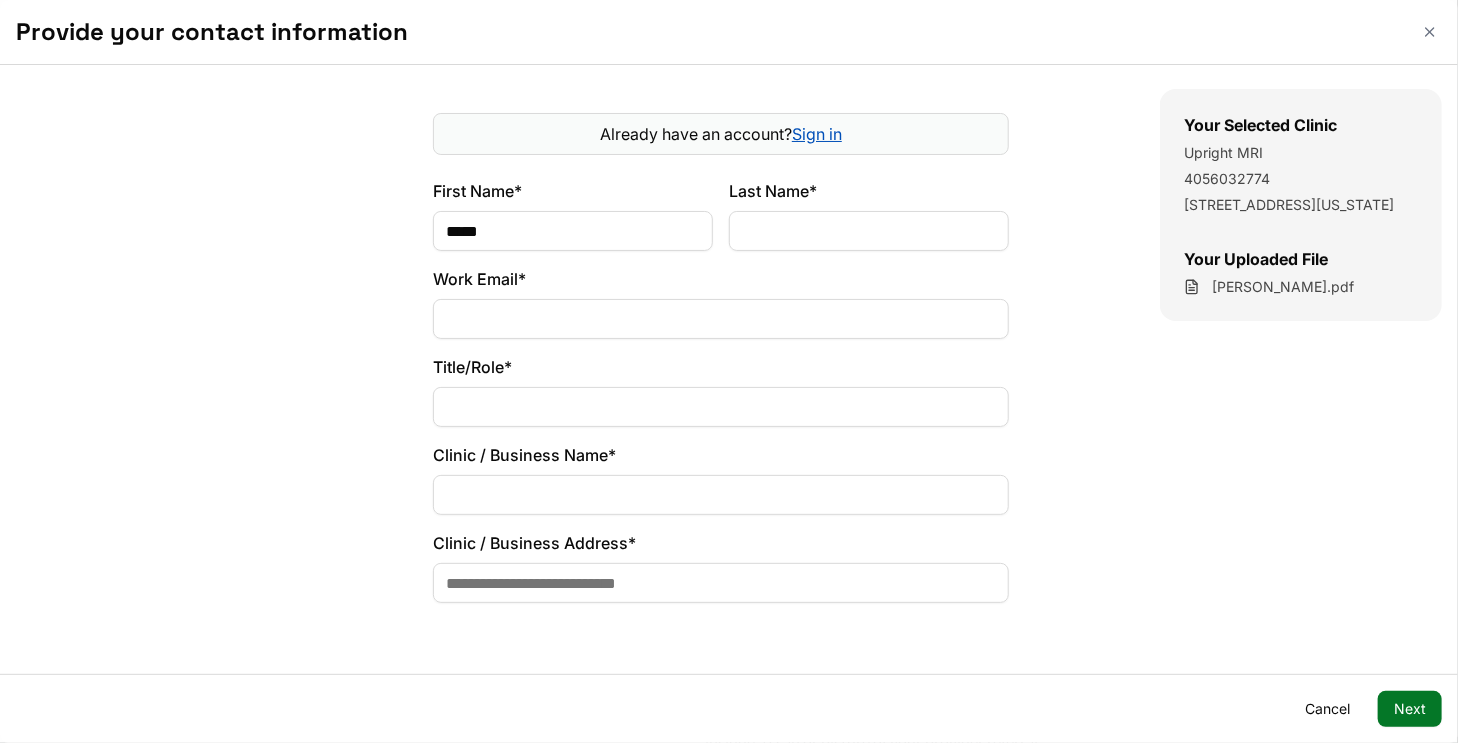 type on "*****" 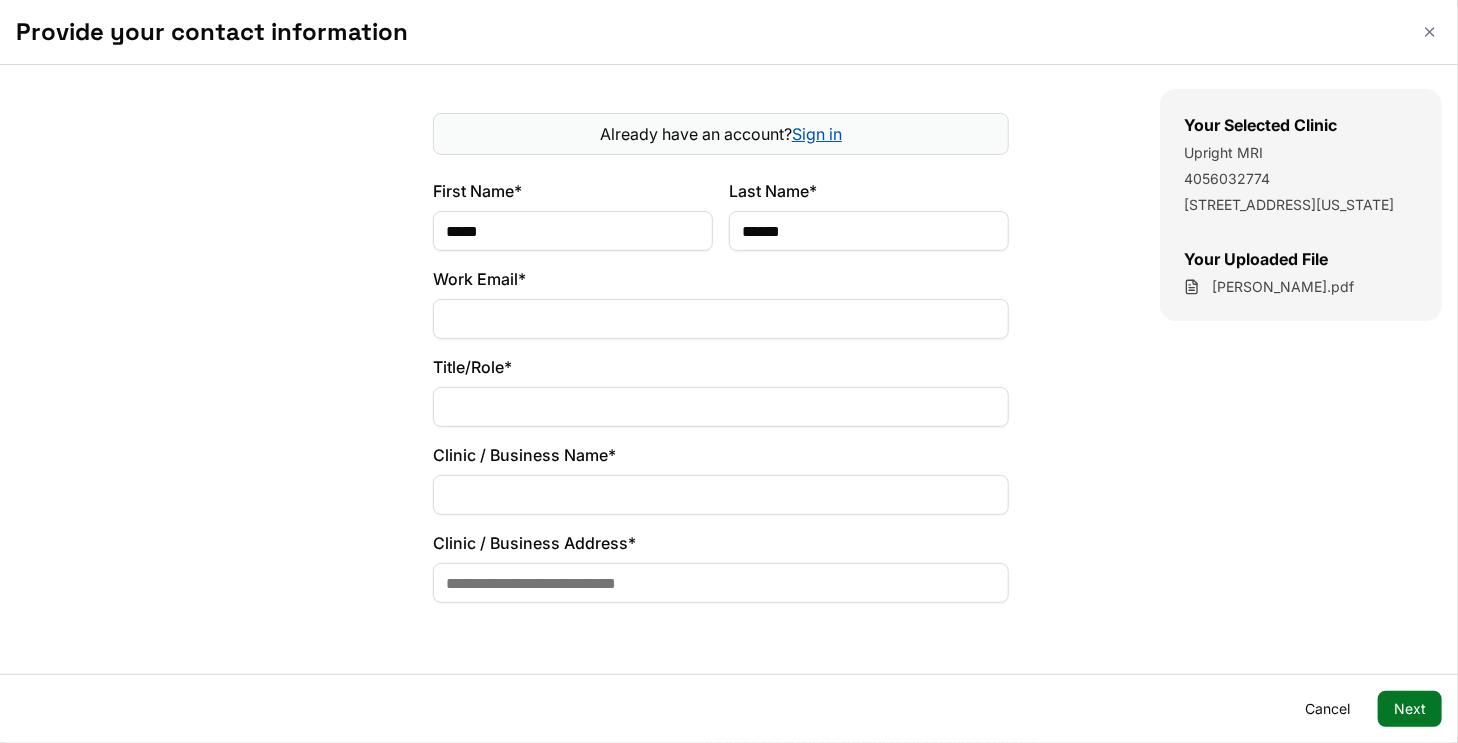 type on "******" 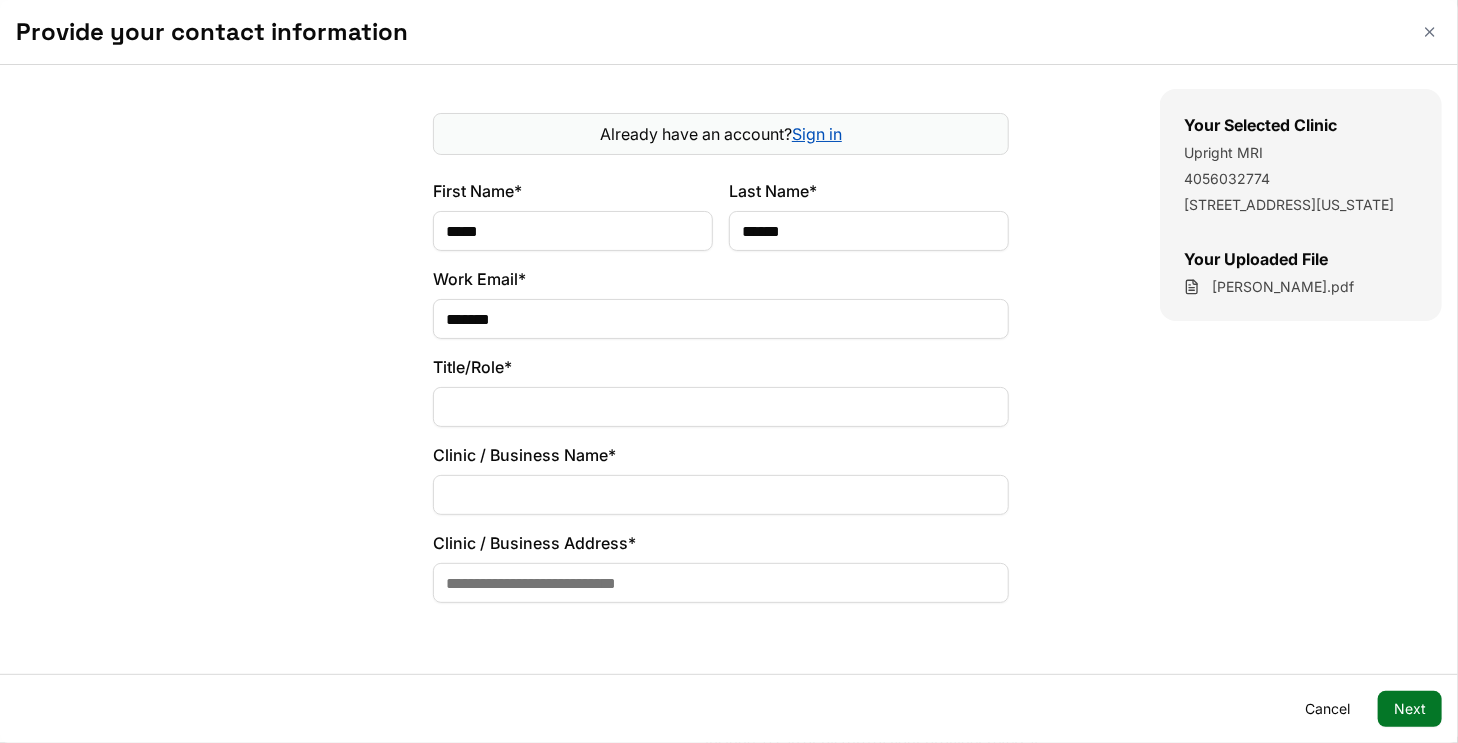 type on "**********" 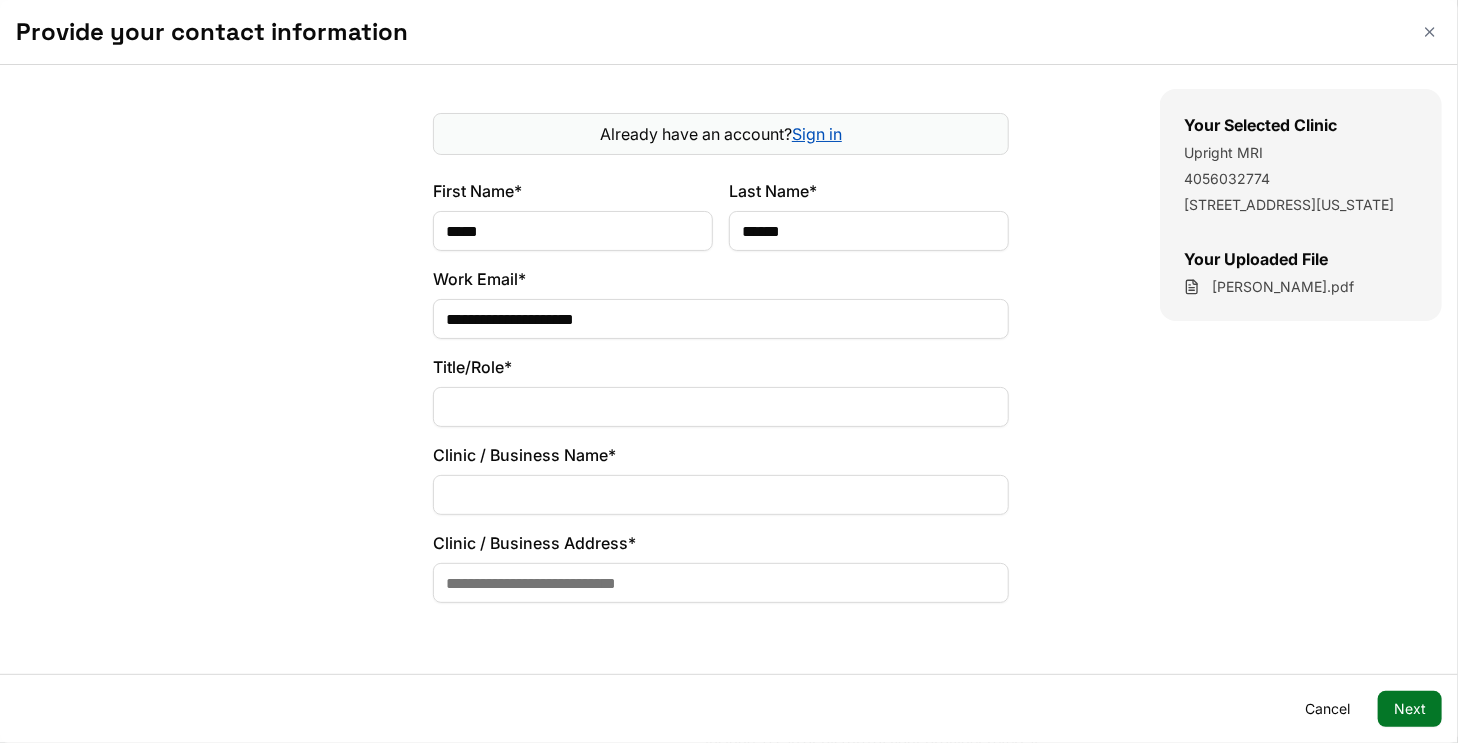 click on "Title/Role*" at bounding box center (721, 407) 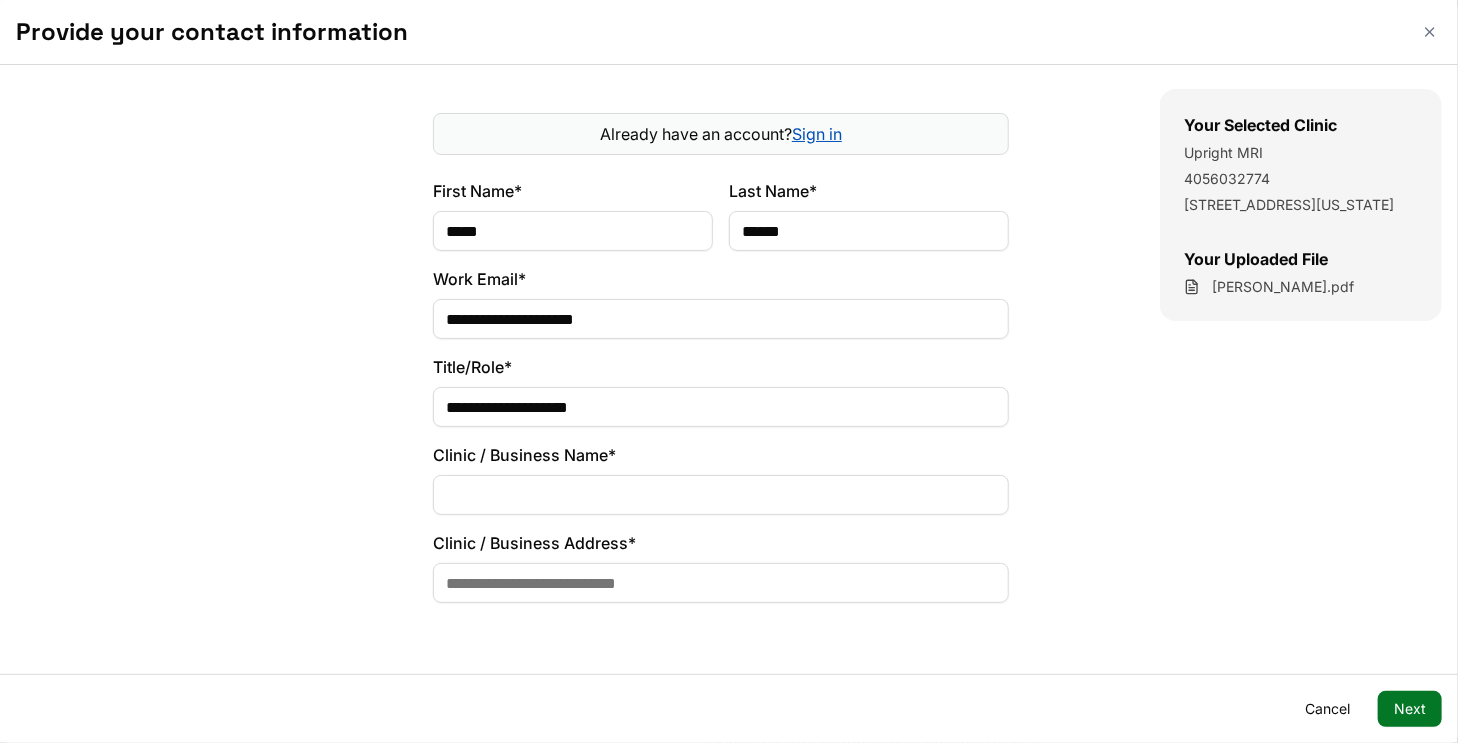 type on "**********" 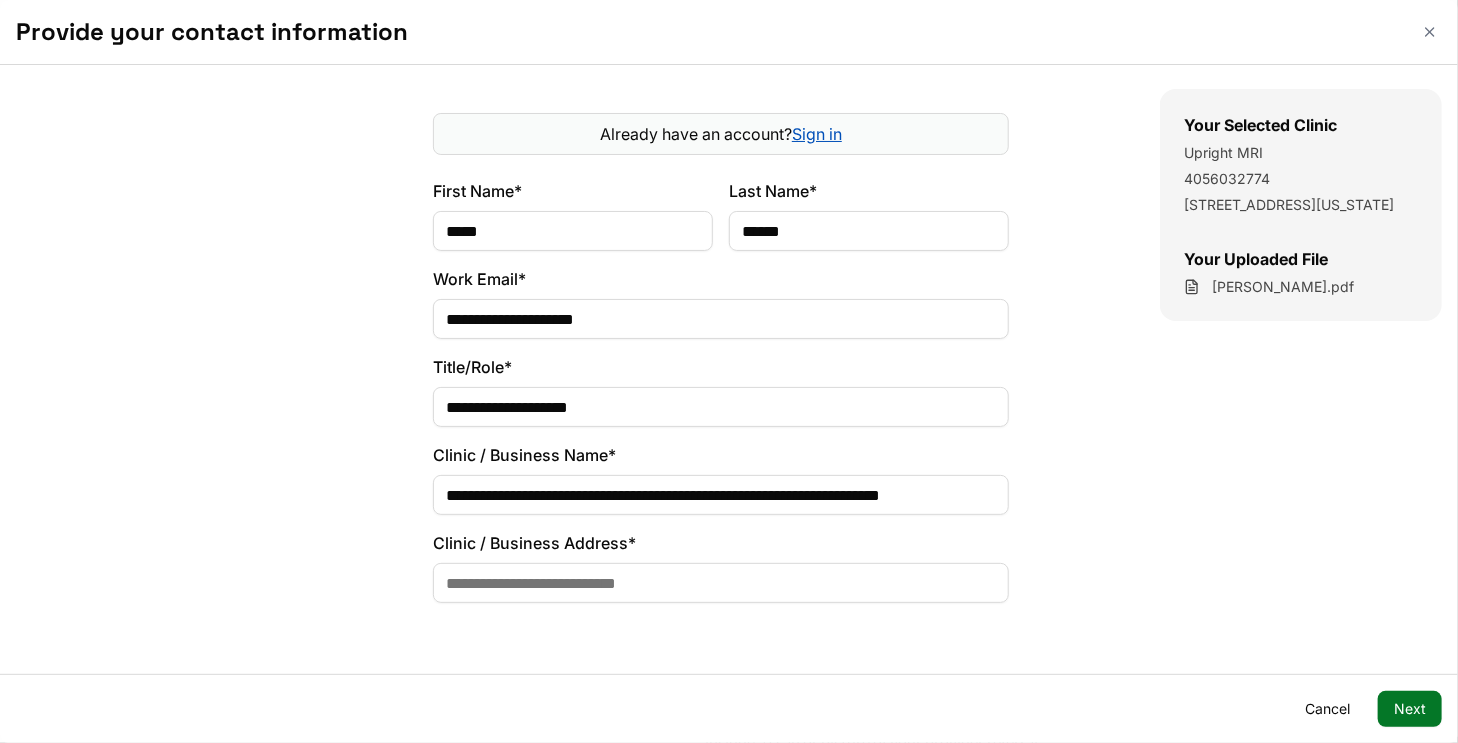 scroll, scrollTop: 0, scrollLeft: 19, axis: horizontal 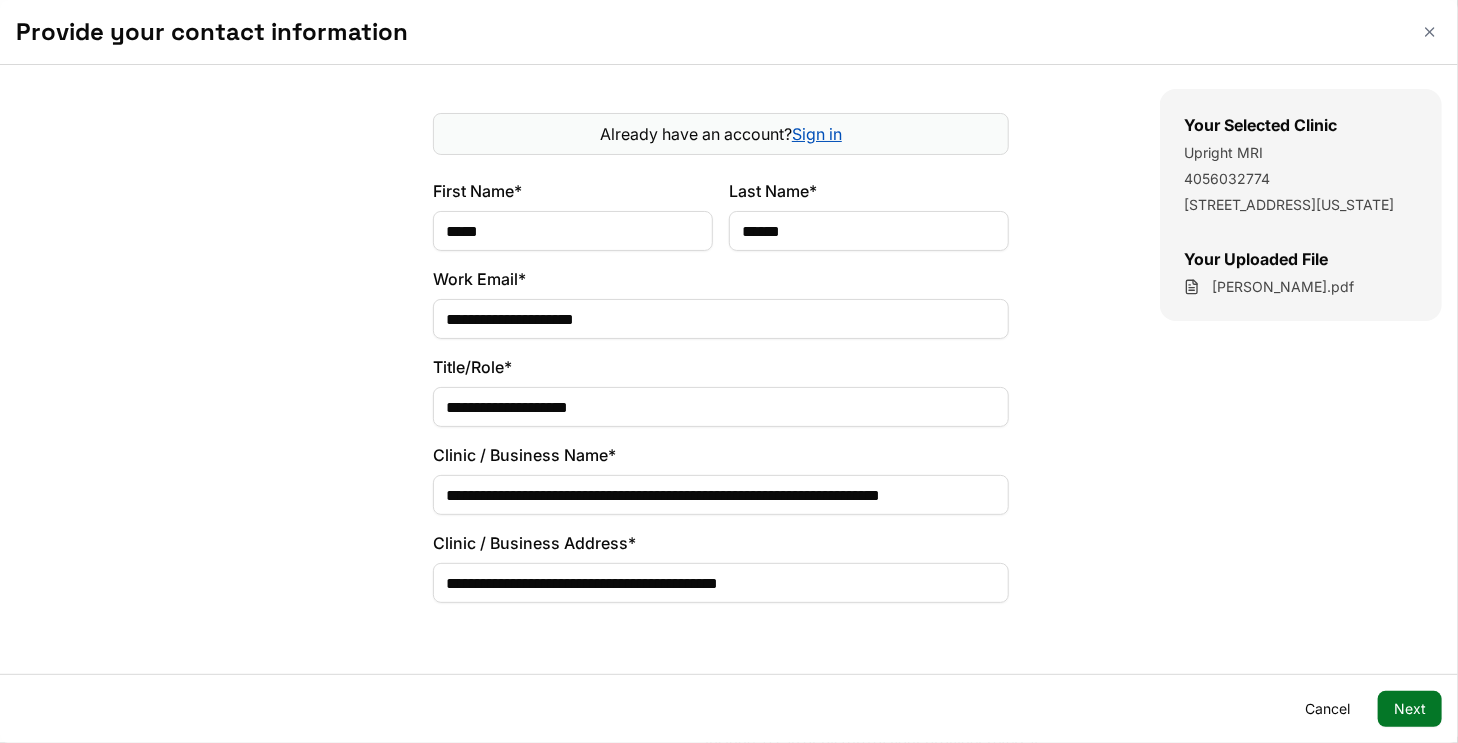 click on "**********" at bounding box center (721, 583) 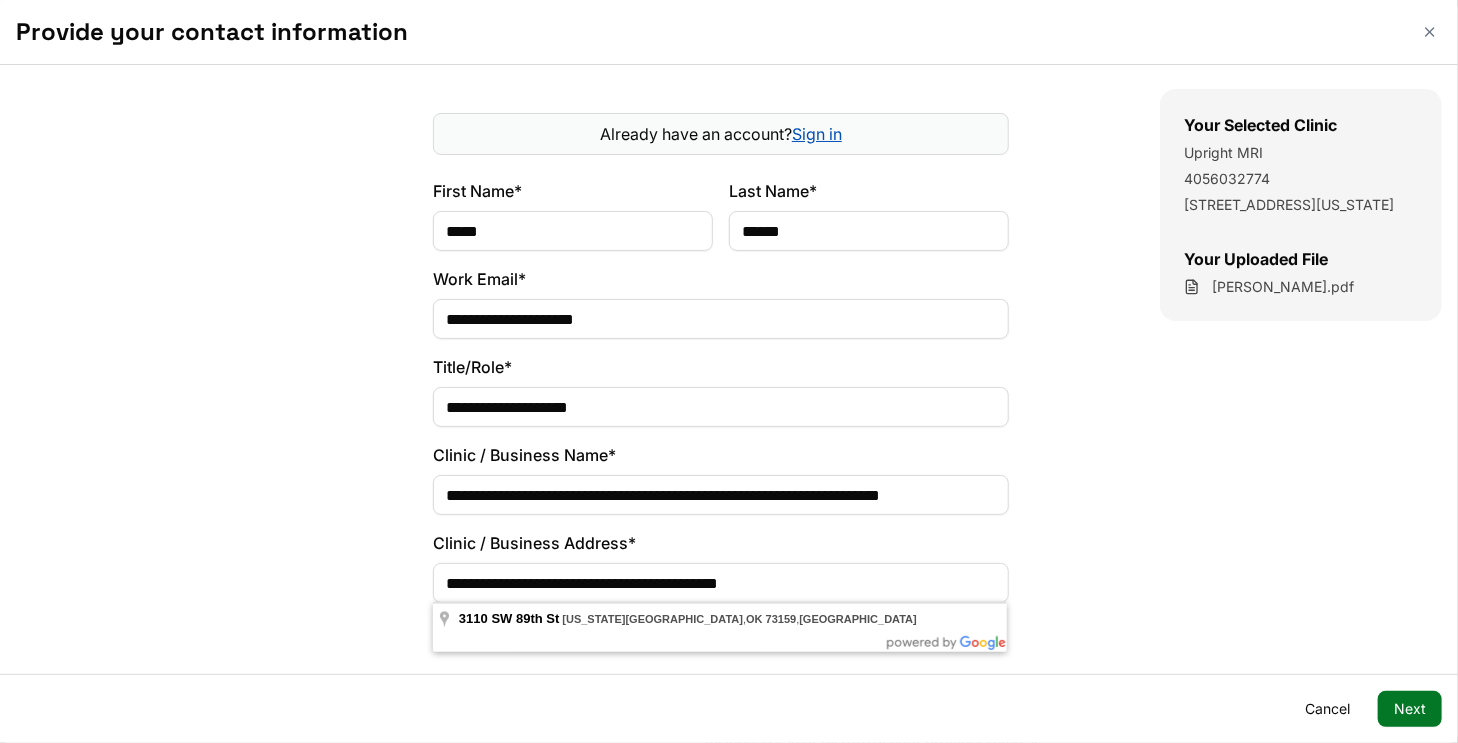 click on "**********" at bounding box center (721, 583) 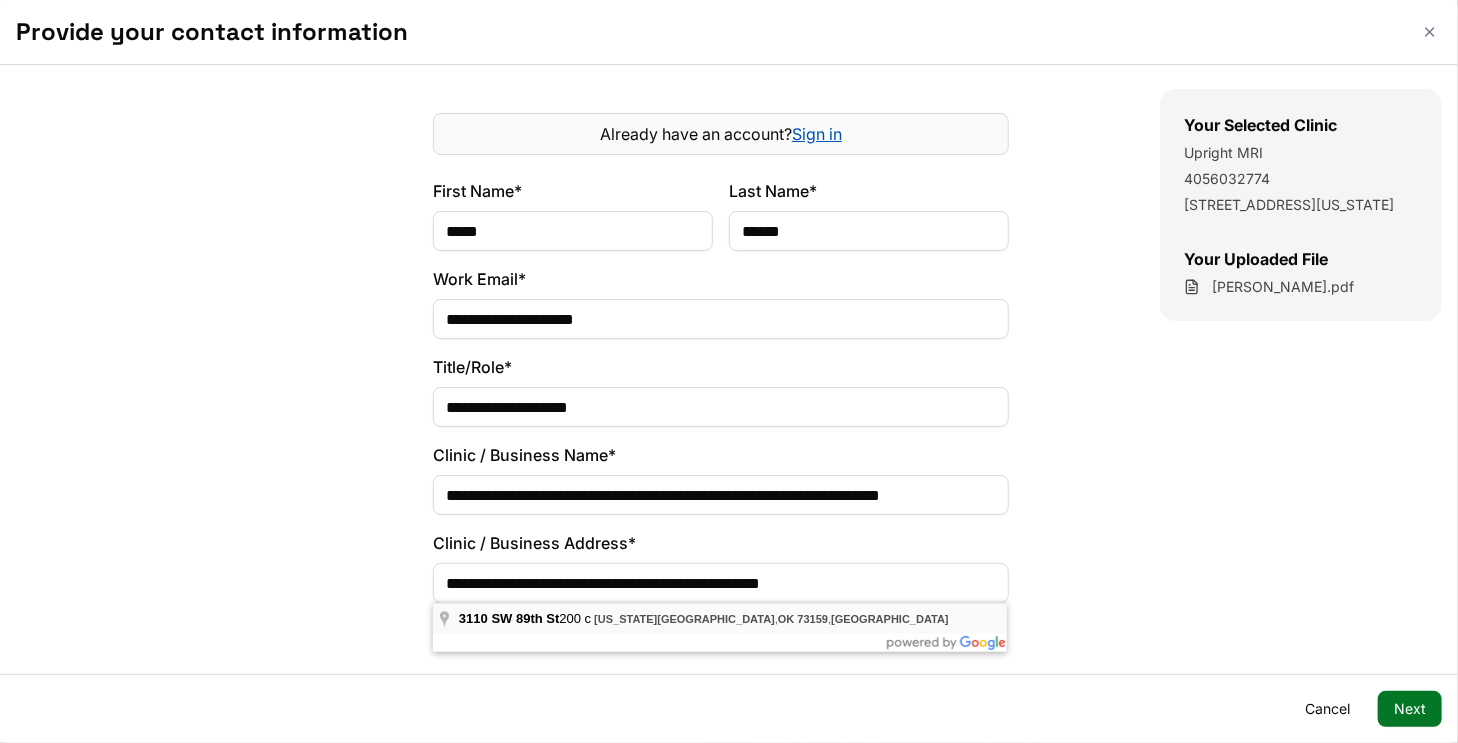 type on "**********" 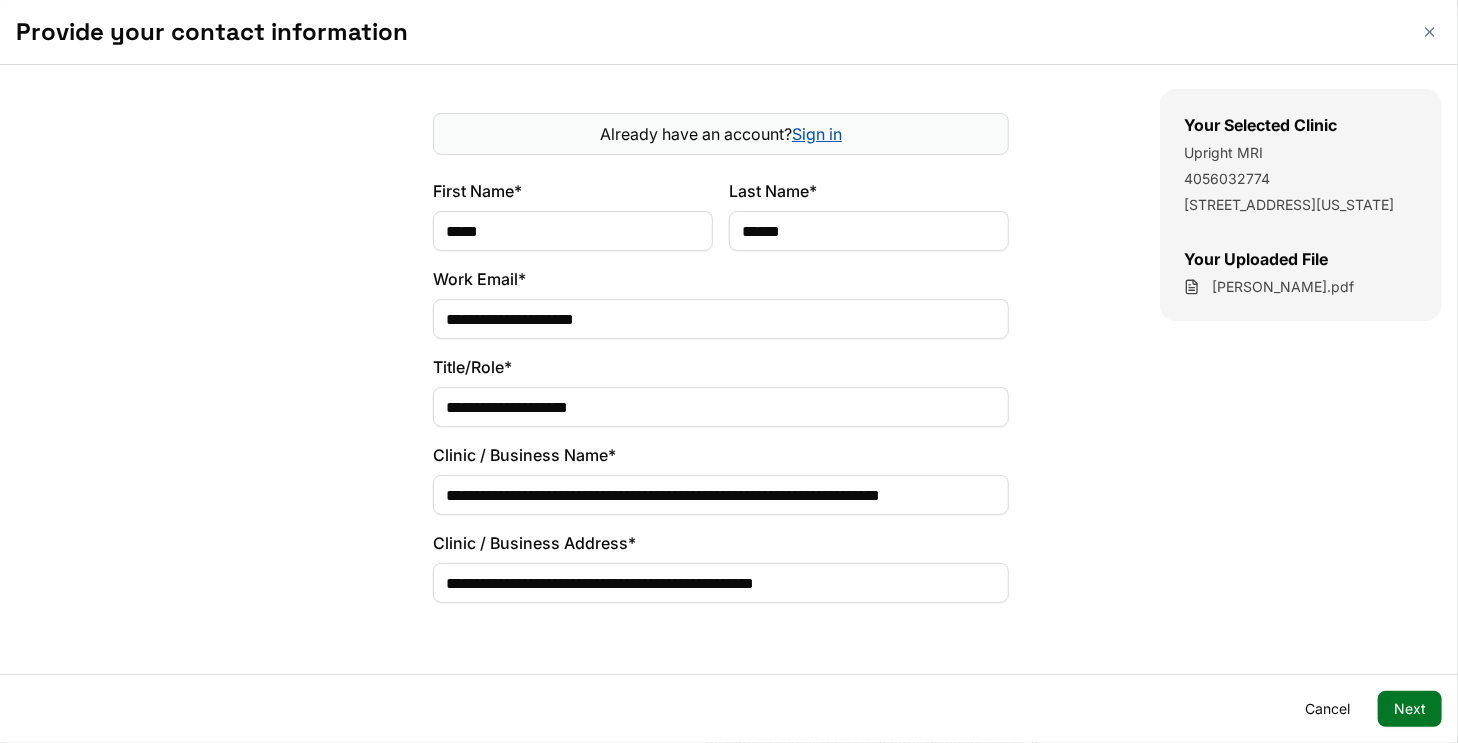 click on "Next" at bounding box center (1410, 709) 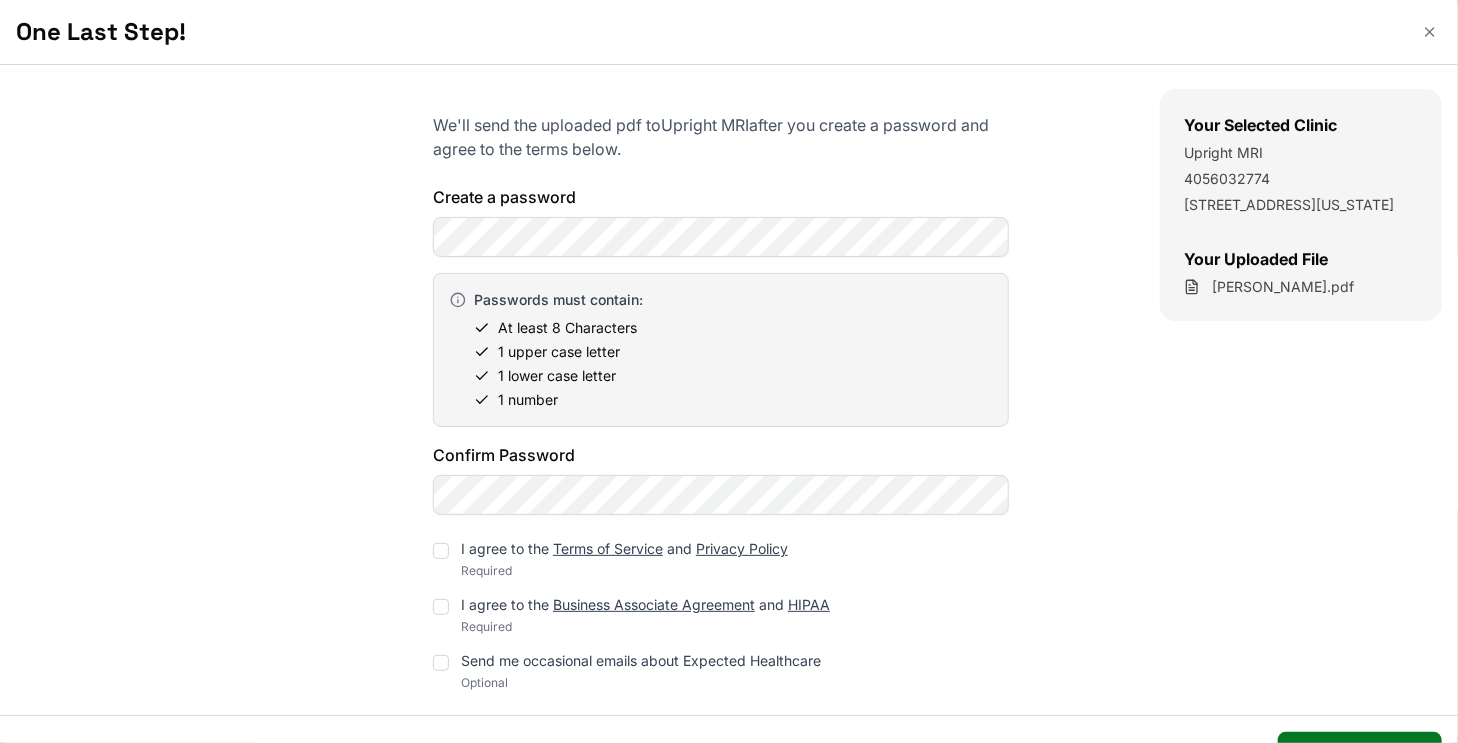 click at bounding box center [441, 551] 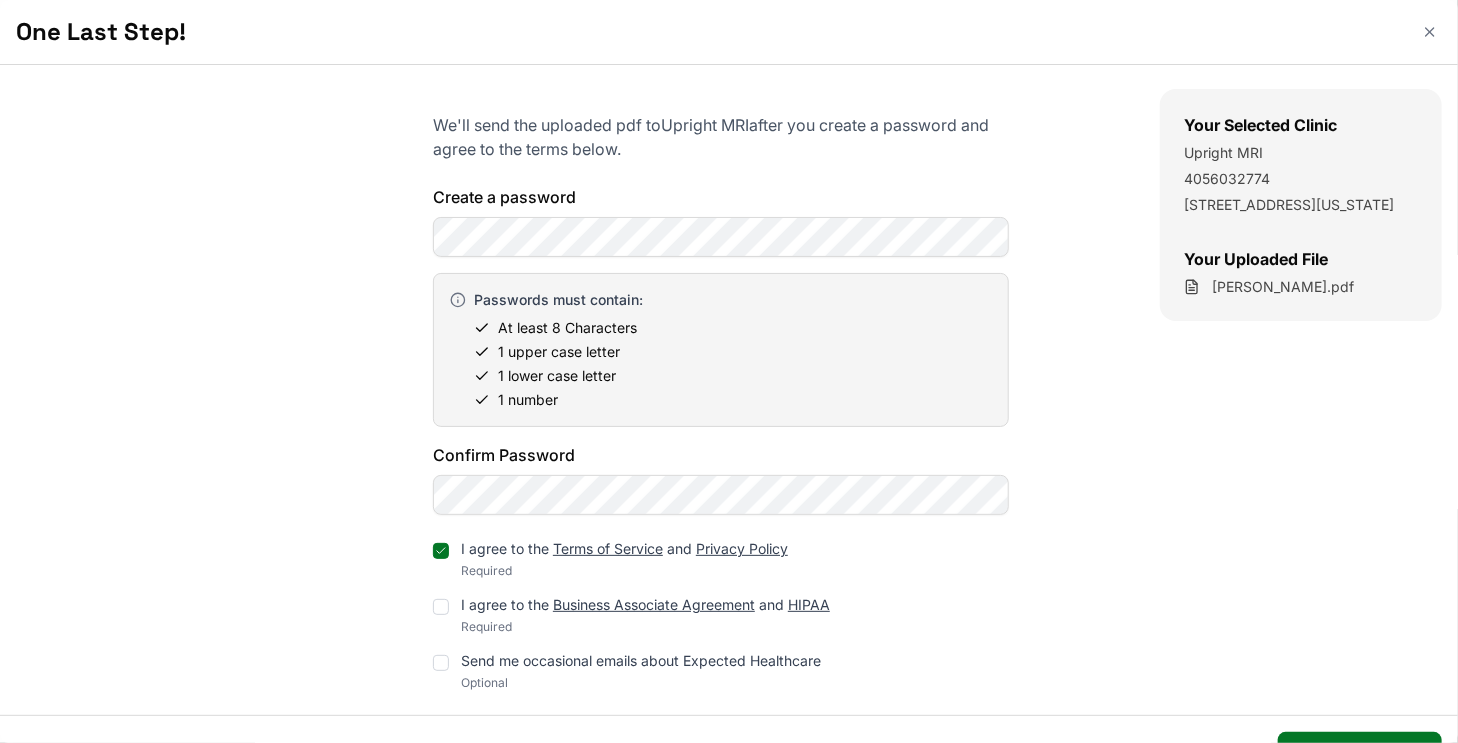 click on "I agree to the   Business Associate Agreement   and   HIPAA Required" at bounding box center [721, 615] 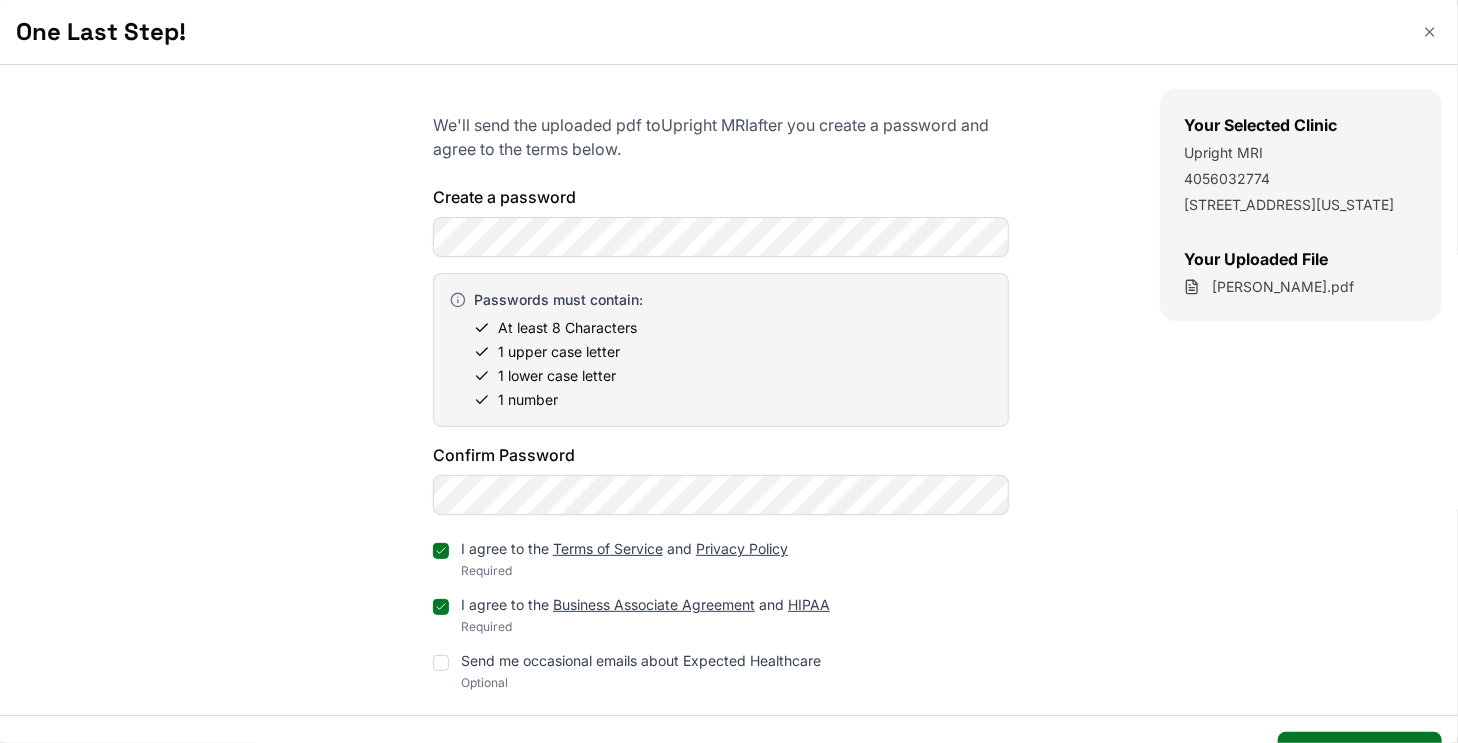 click at bounding box center [441, 663] 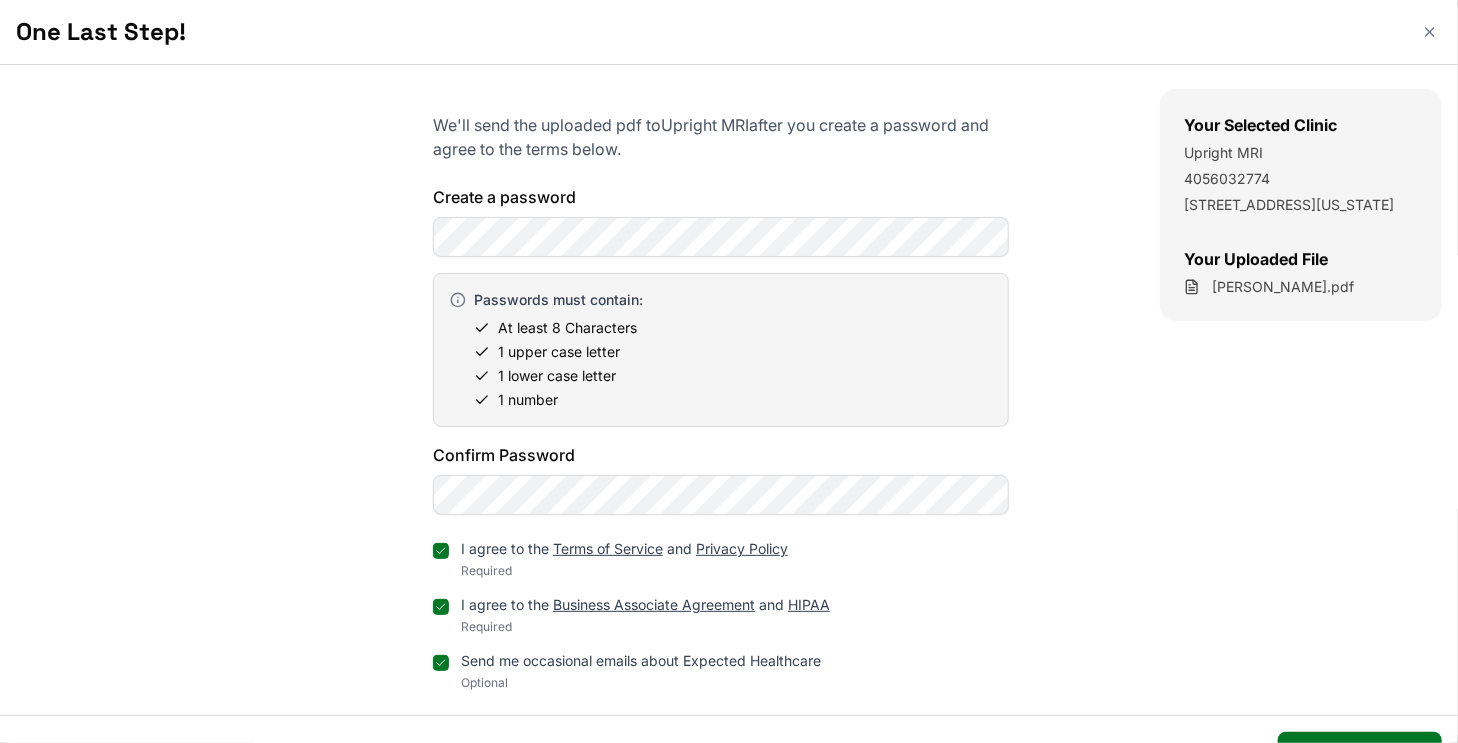scroll, scrollTop: 40, scrollLeft: 0, axis: vertical 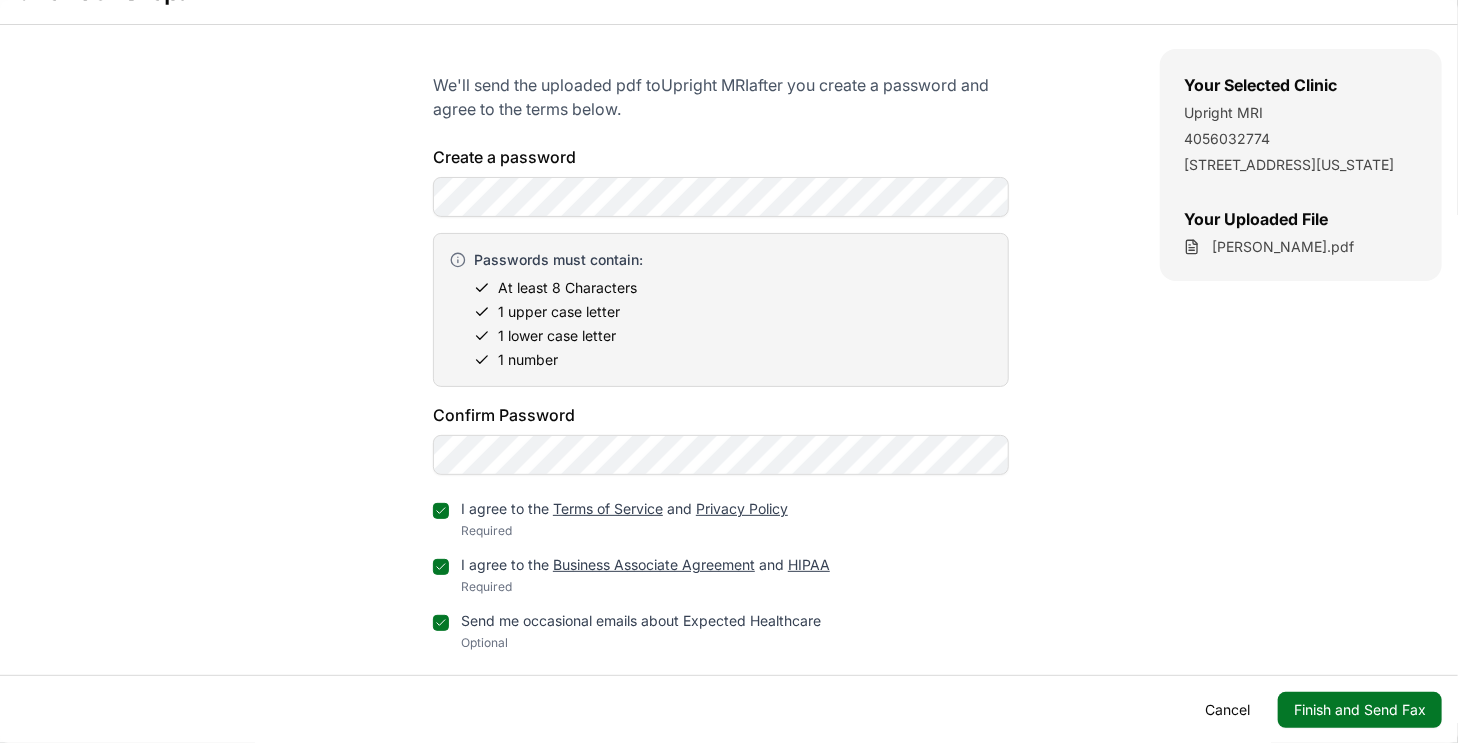 click on "Finish and Send Fax" at bounding box center [1360, 710] 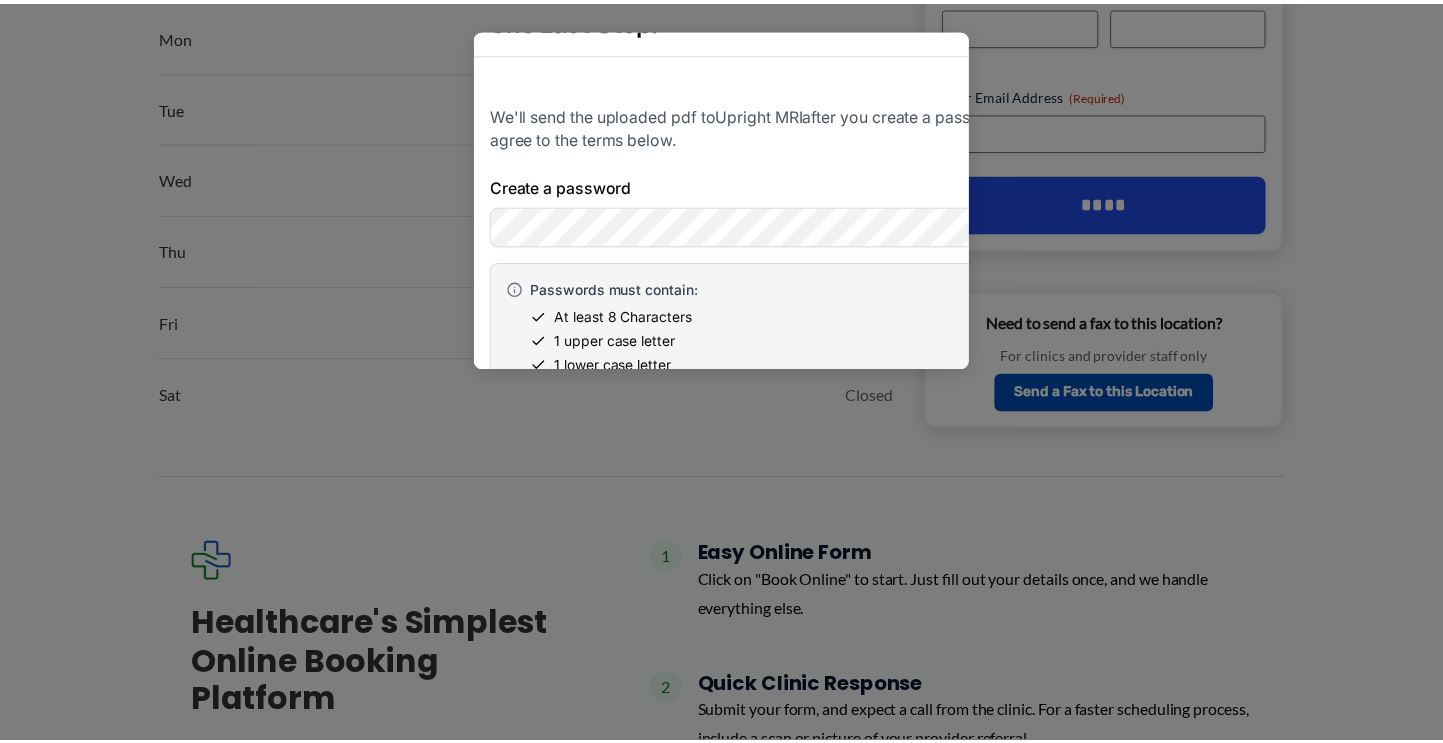 scroll, scrollTop: 0, scrollLeft: 0, axis: both 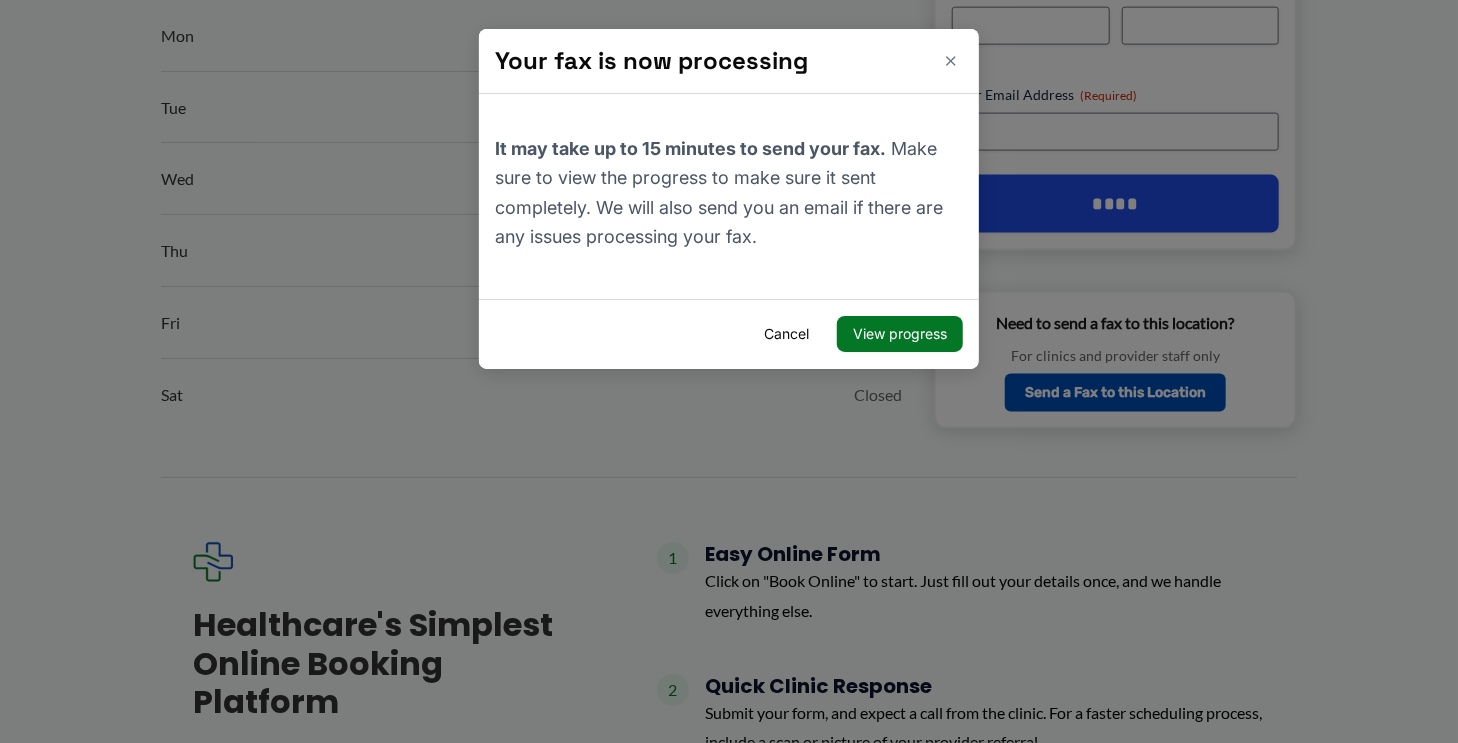 click on "View progress" at bounding box center [899, 334] 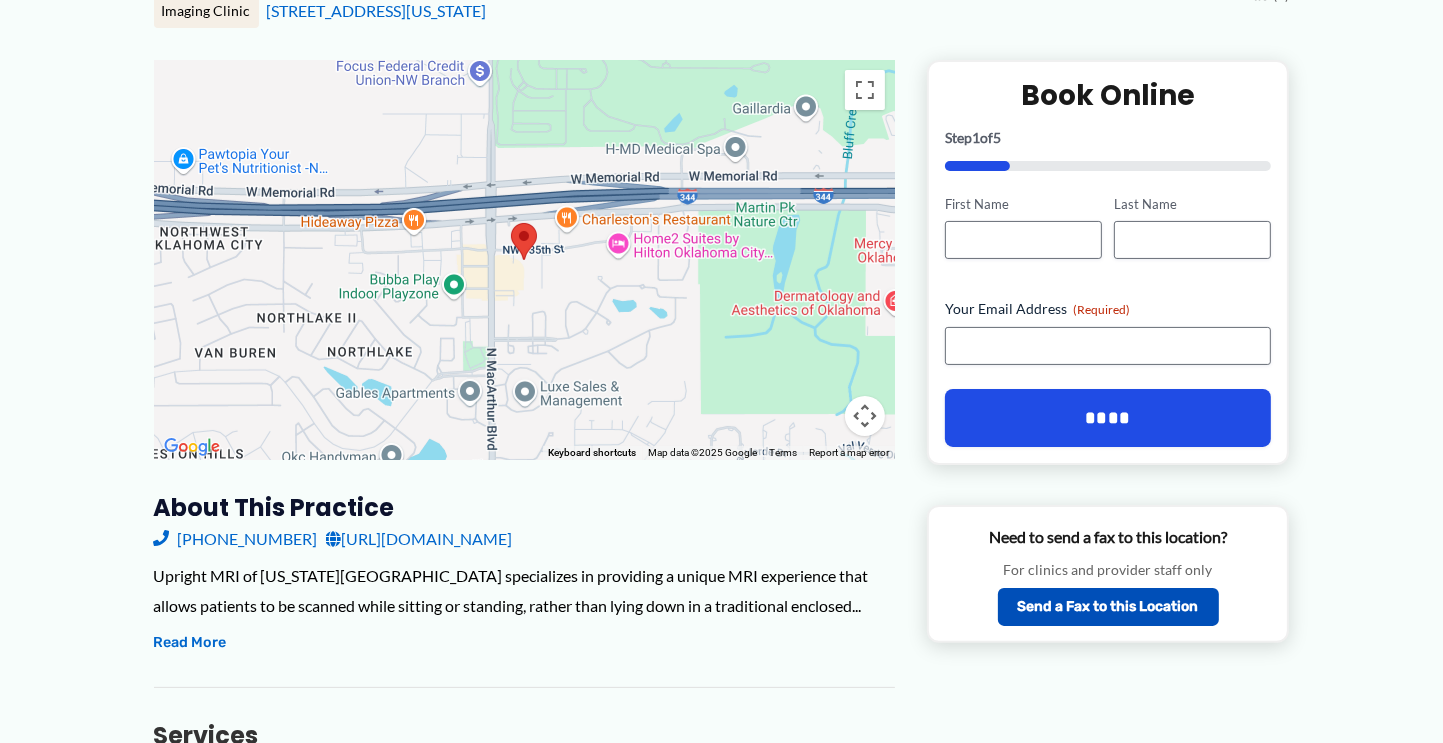 scroll, scrollTop: 65, scrollLeft: 0, axis: vertical 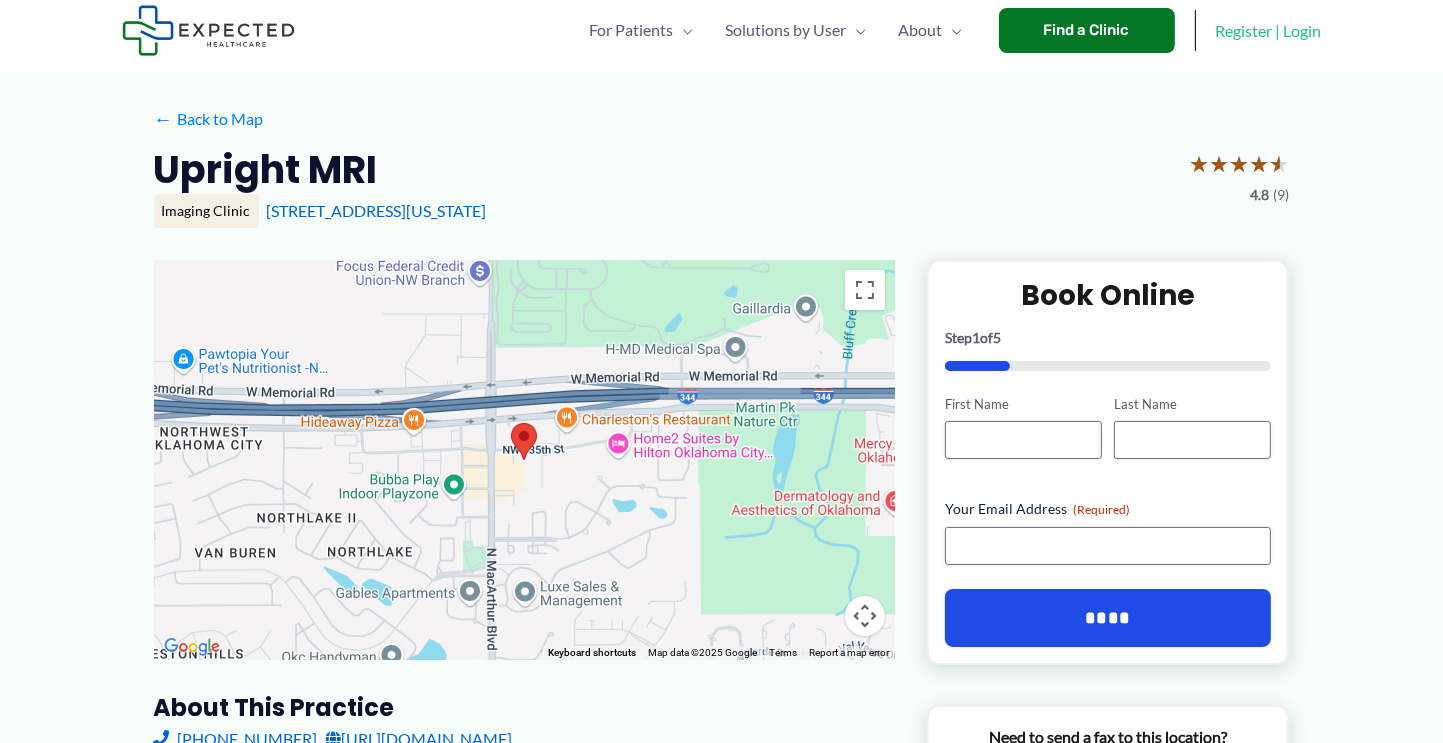 click on "Register | Login" at bounding box center (1269, 30) 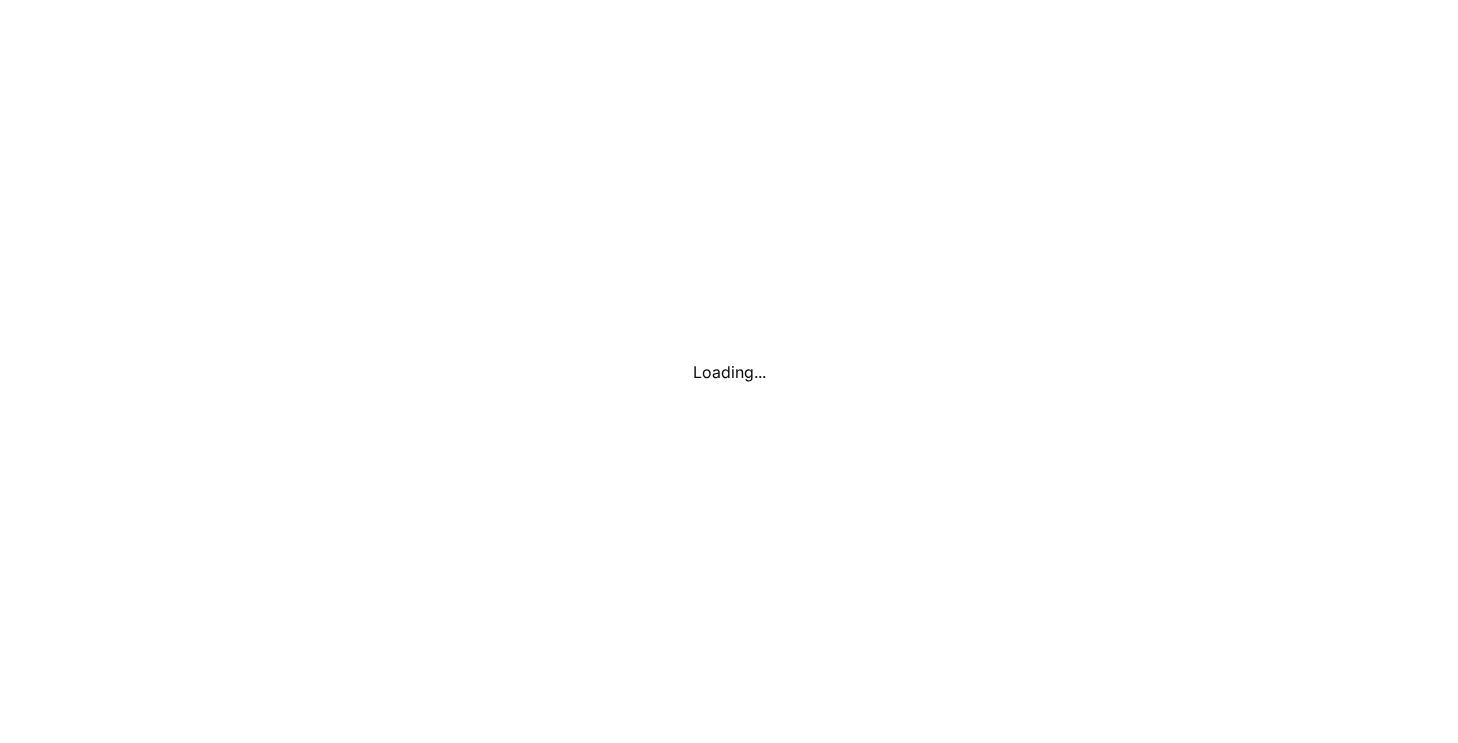 scroll, scrollTop: 0, scrollLeft: 0, axis: both 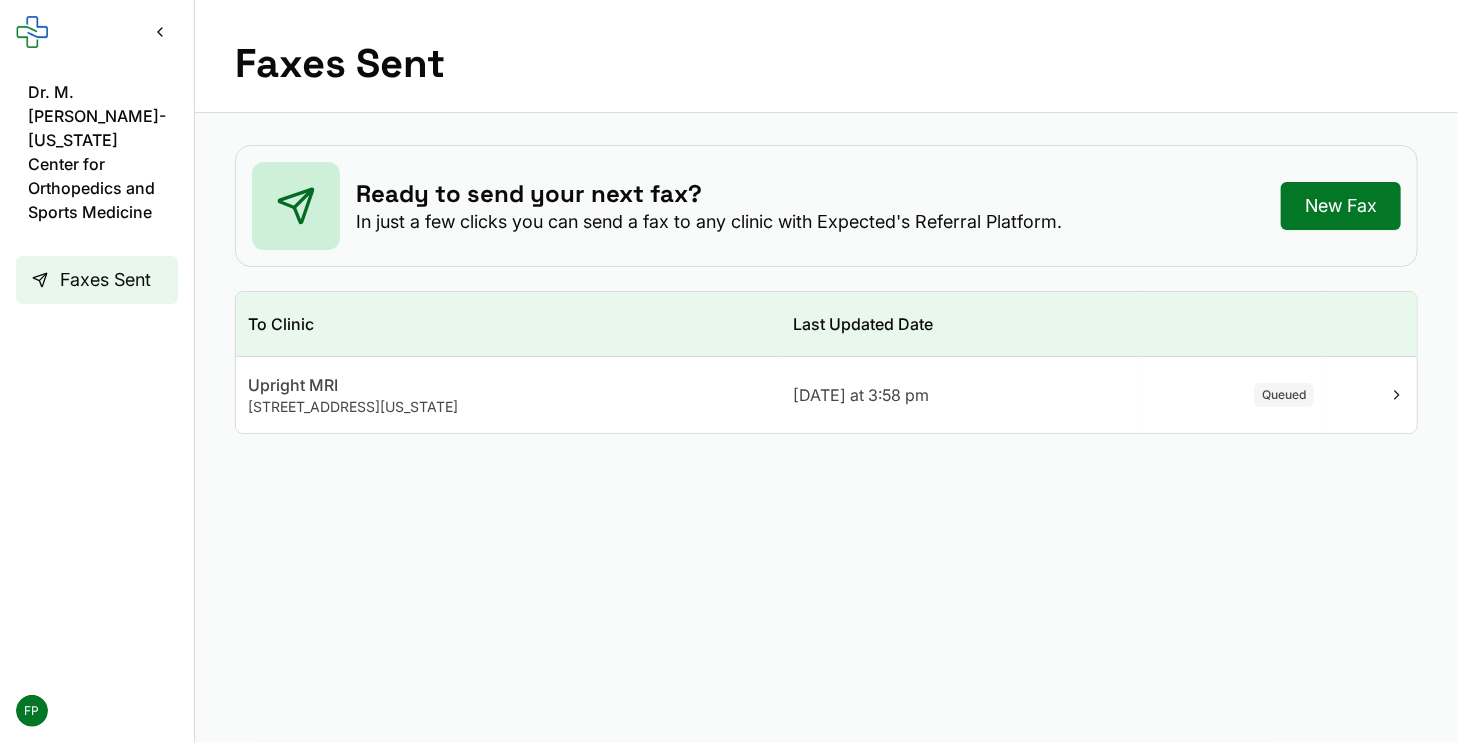 click 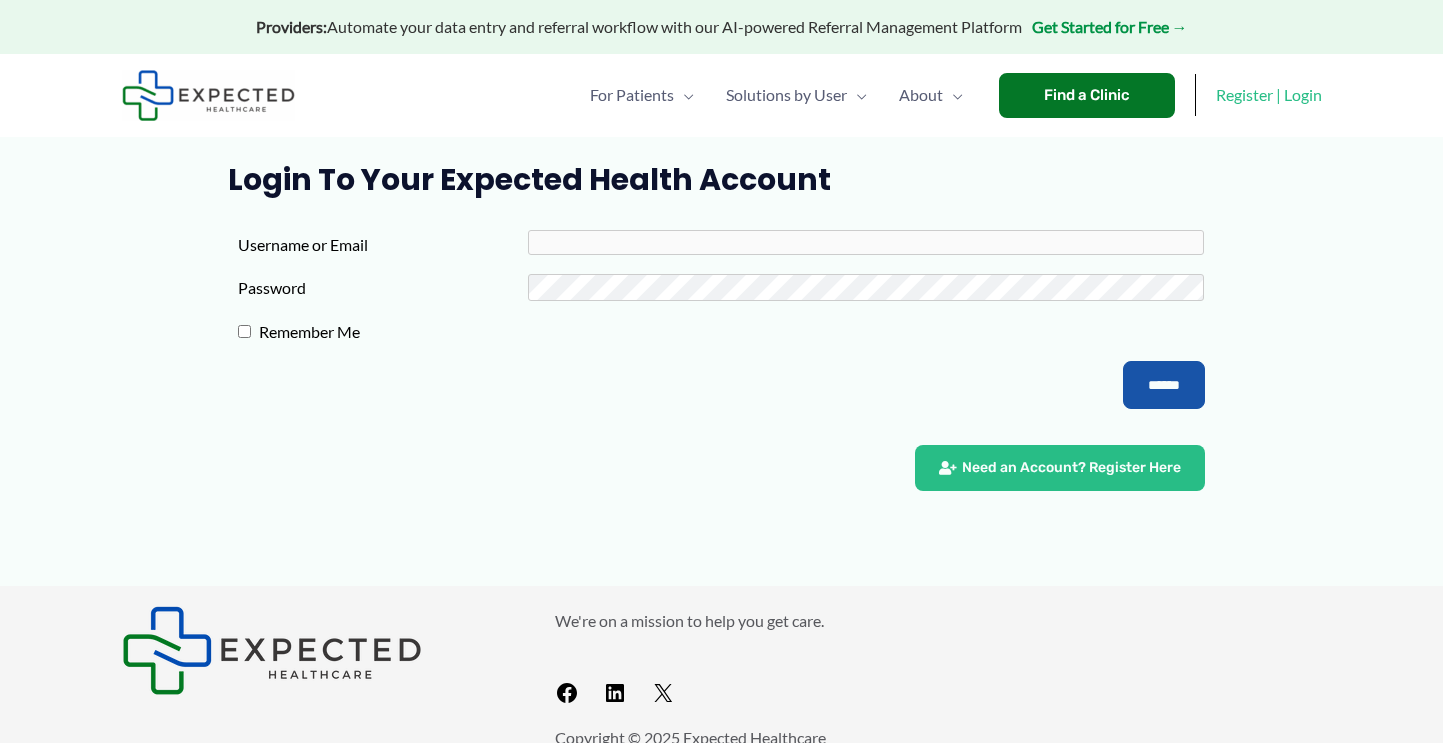 click on "Username or Email" at bounding box center (866, 242) 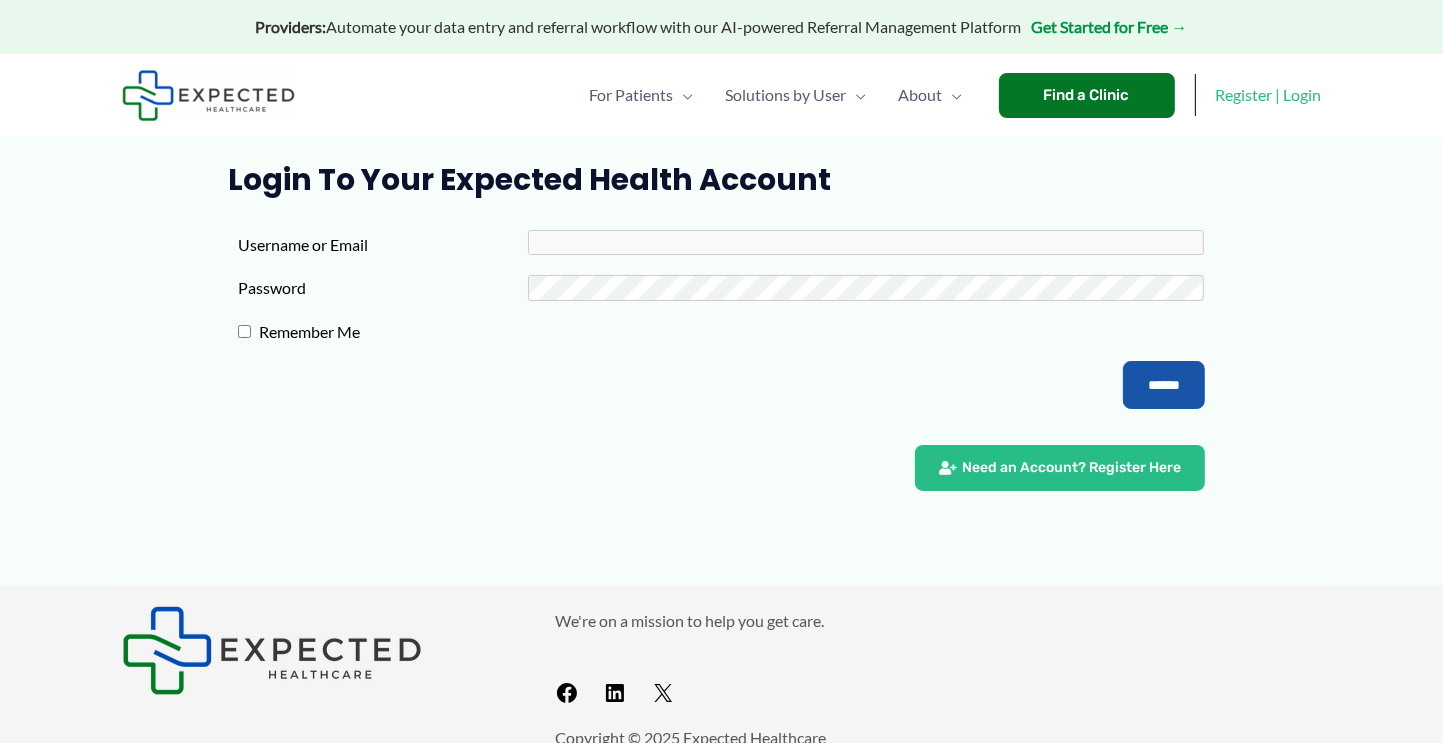 scroll, scrollTop: 0, scrollLeft: 0, axis: both 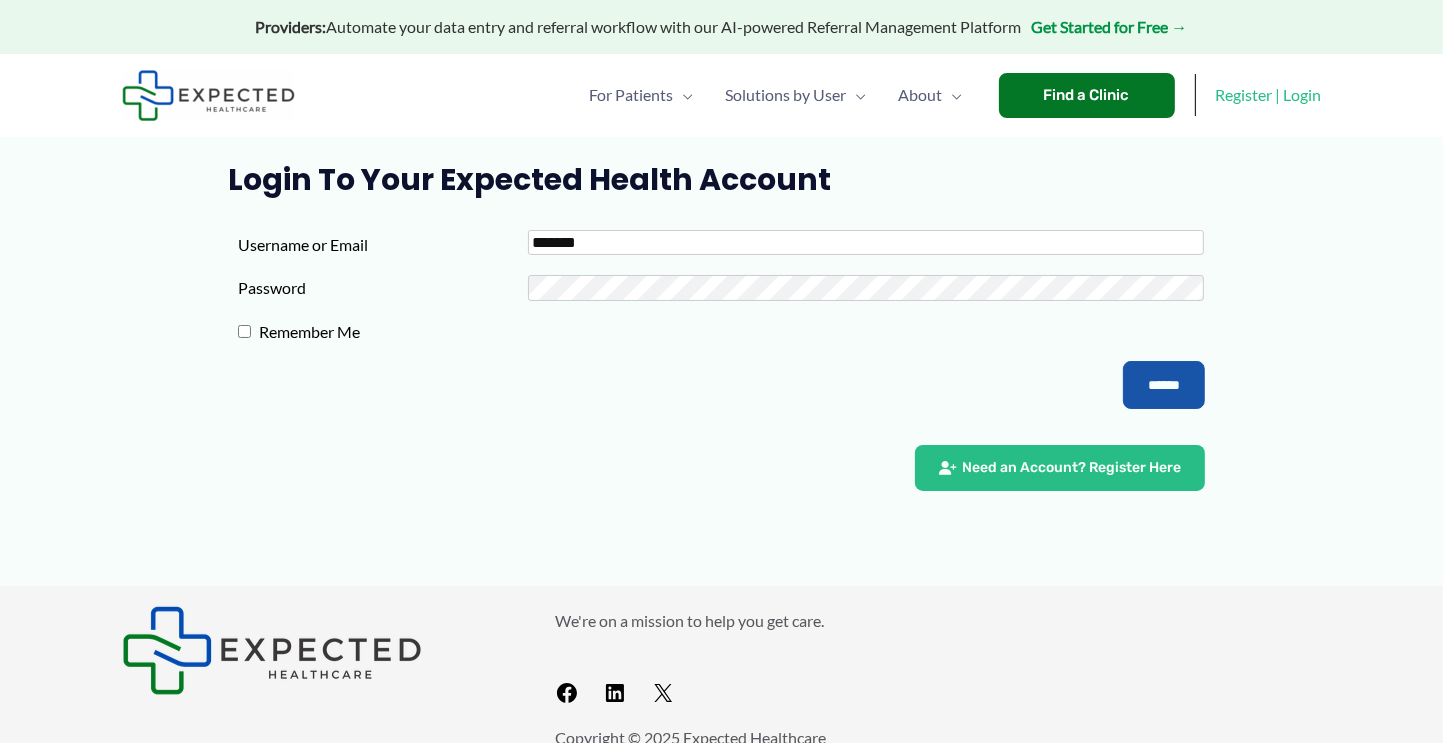 click on "*******" at bounding box center (866, 242) 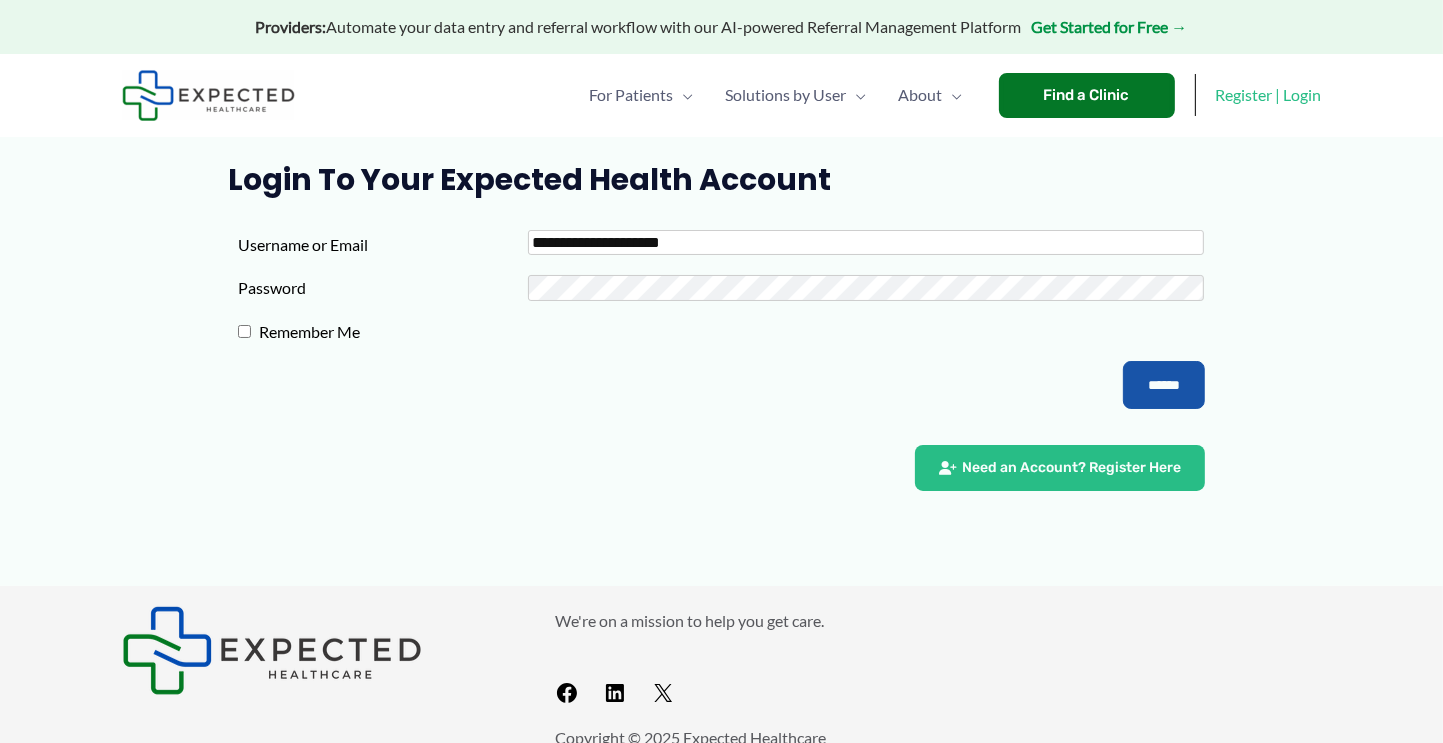 type on "**********" 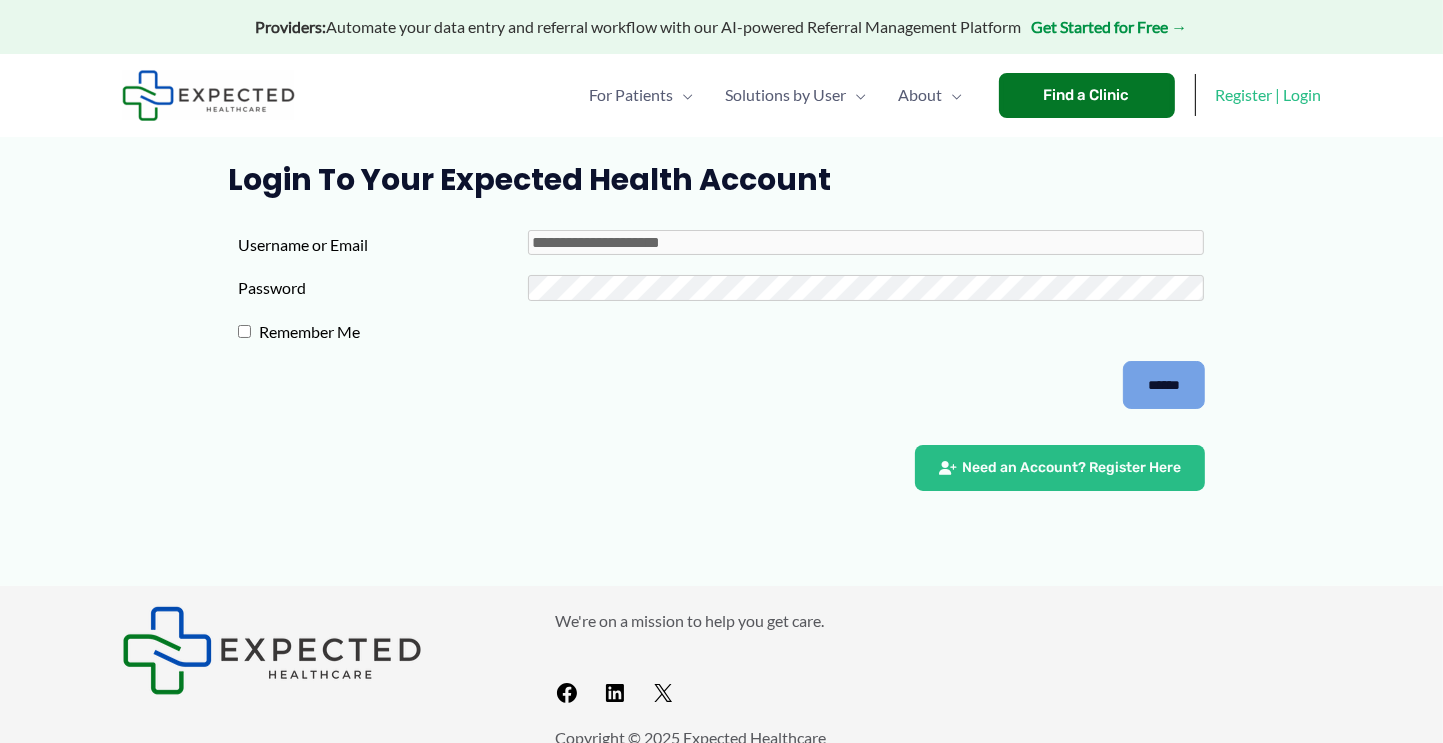 click on "******" at bounding box center [1164, 385] 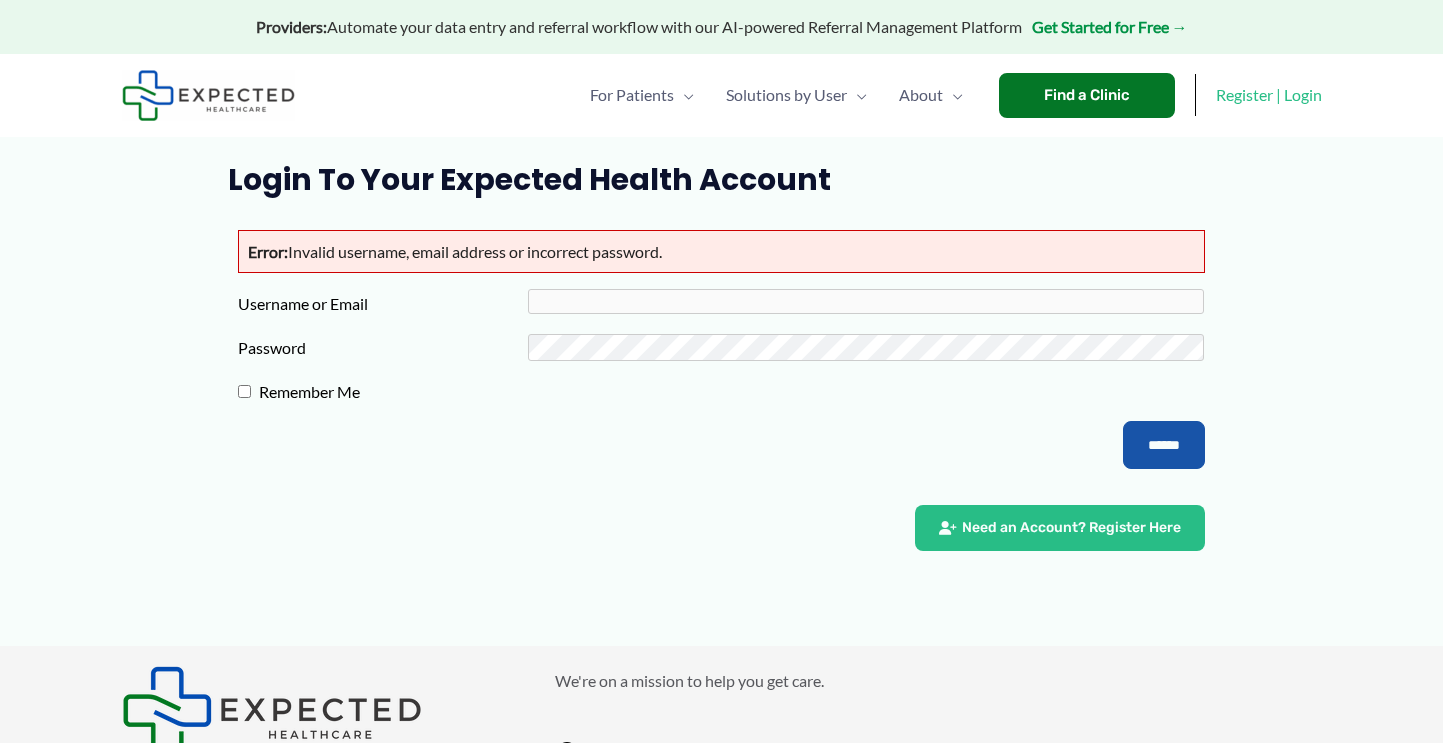 scroll, scrollTop: 0, scrollLeft: 0, axis: both 